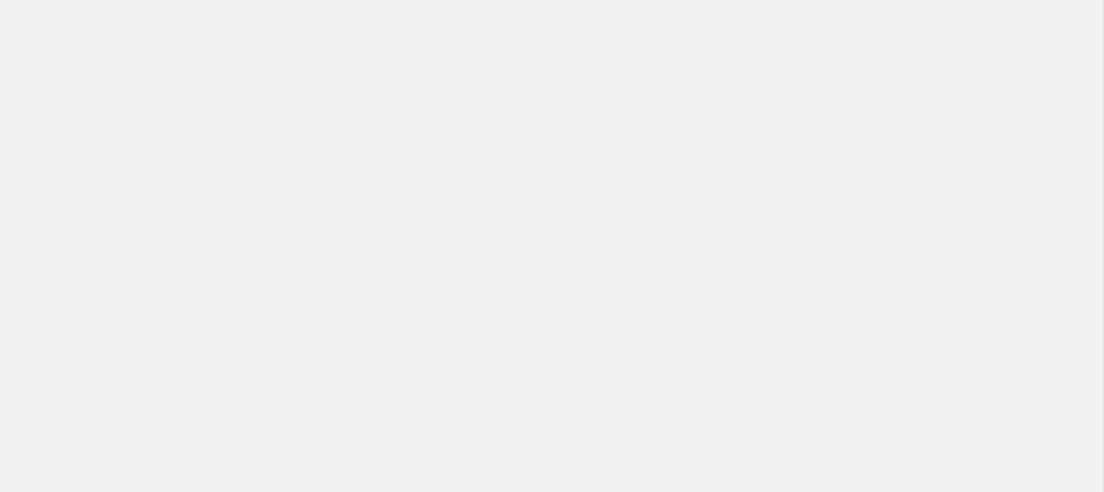 scroll, scrollTop: 0, scrollLeft: 0, axis: both 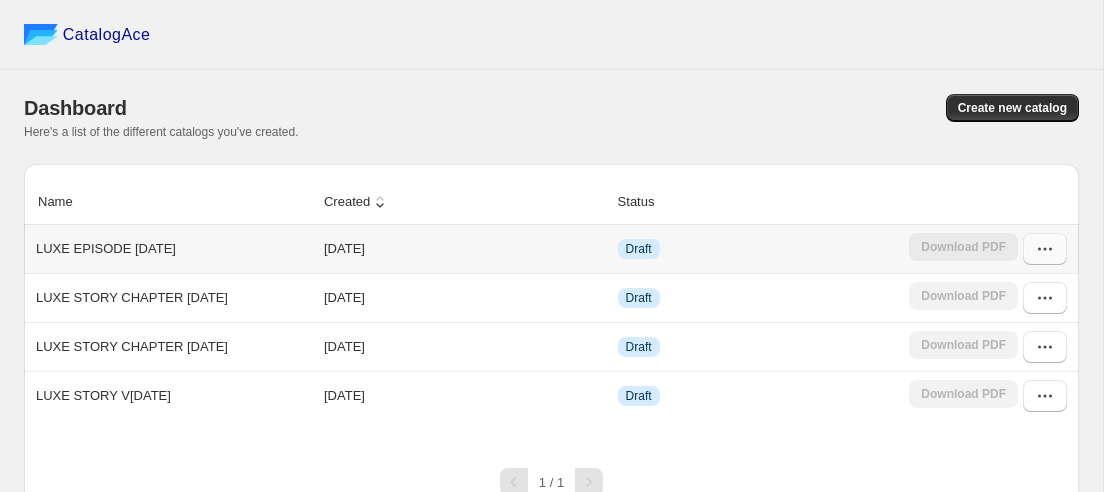 click 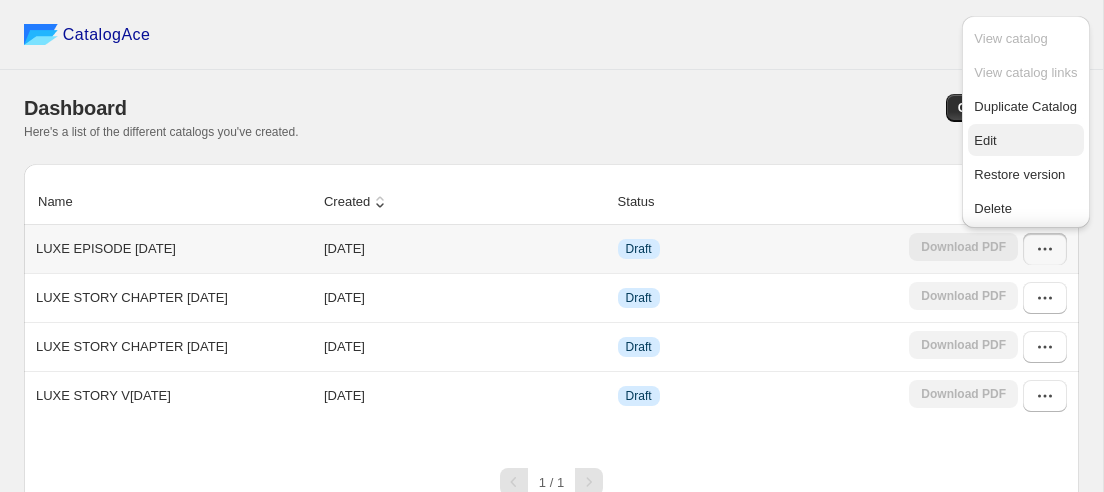 click on "Edit" at bounding box center [985, 140] 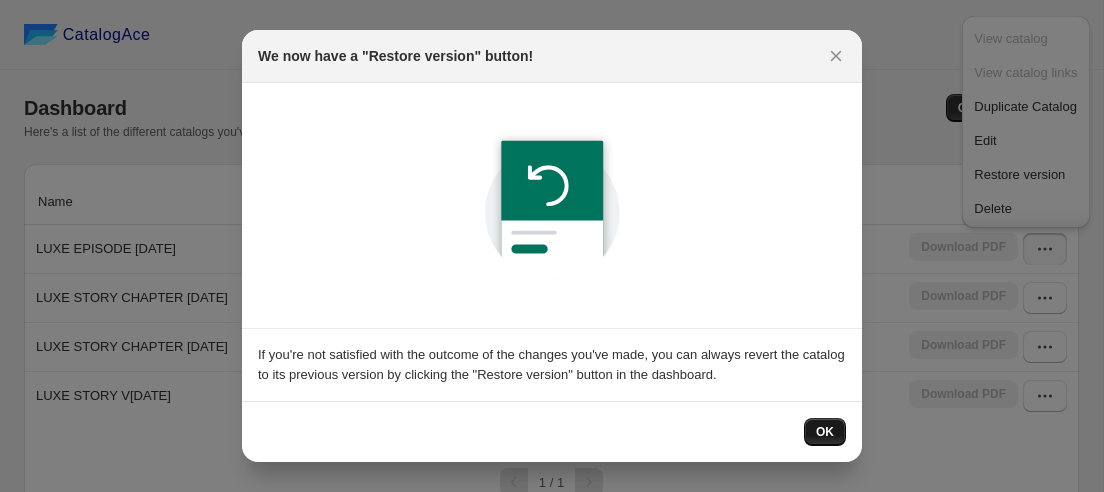 click on "OK" at bounding box center (825, 432) 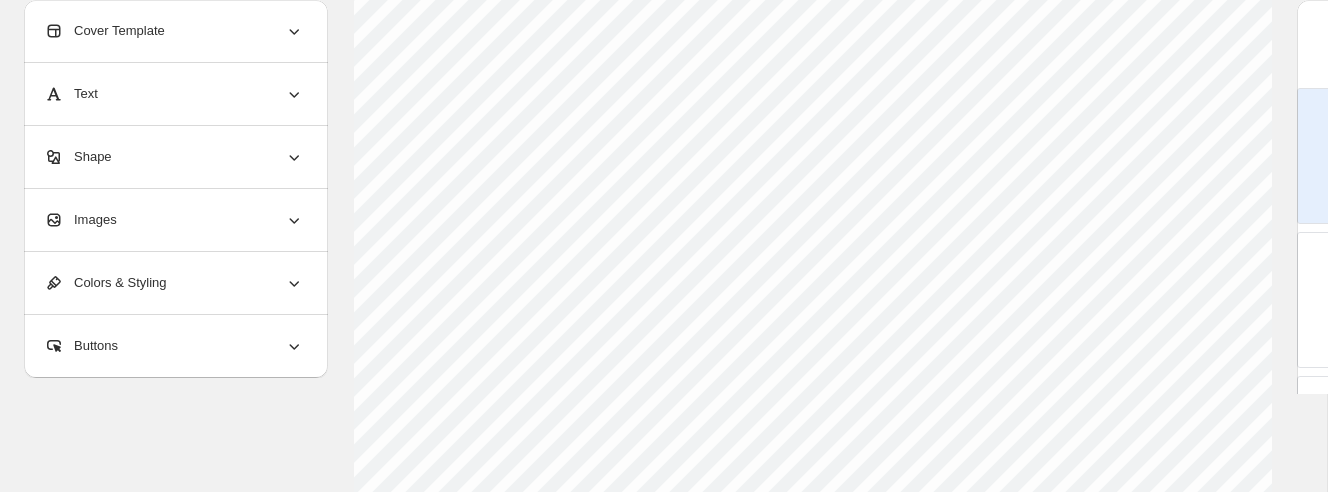 scroll, scrollTop: 0, scrollLeft: 0, axis: both 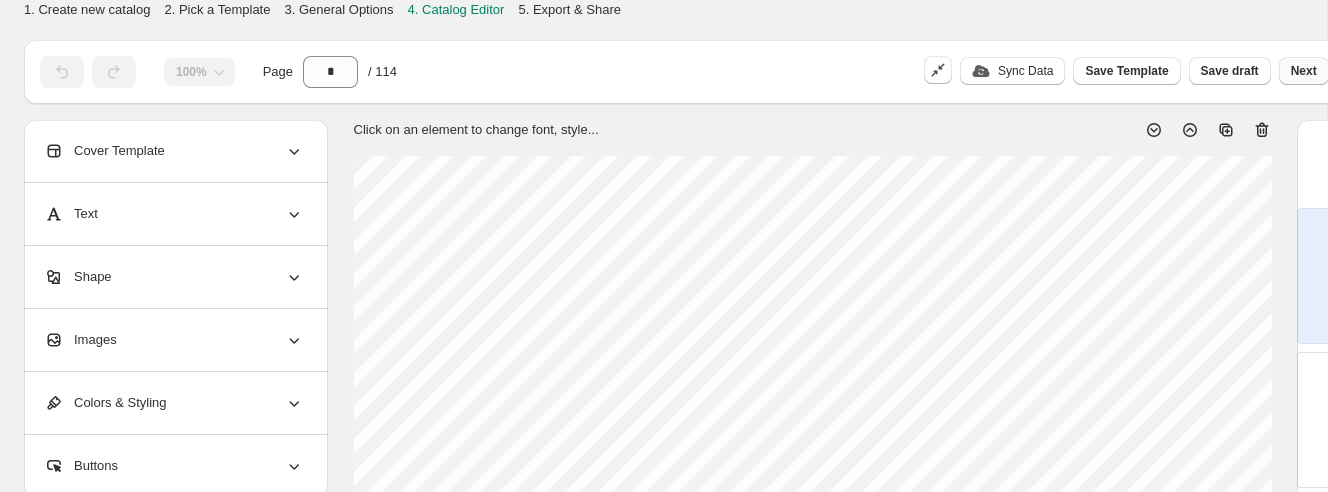 click on "Next" at bounding box center [1304, 71] 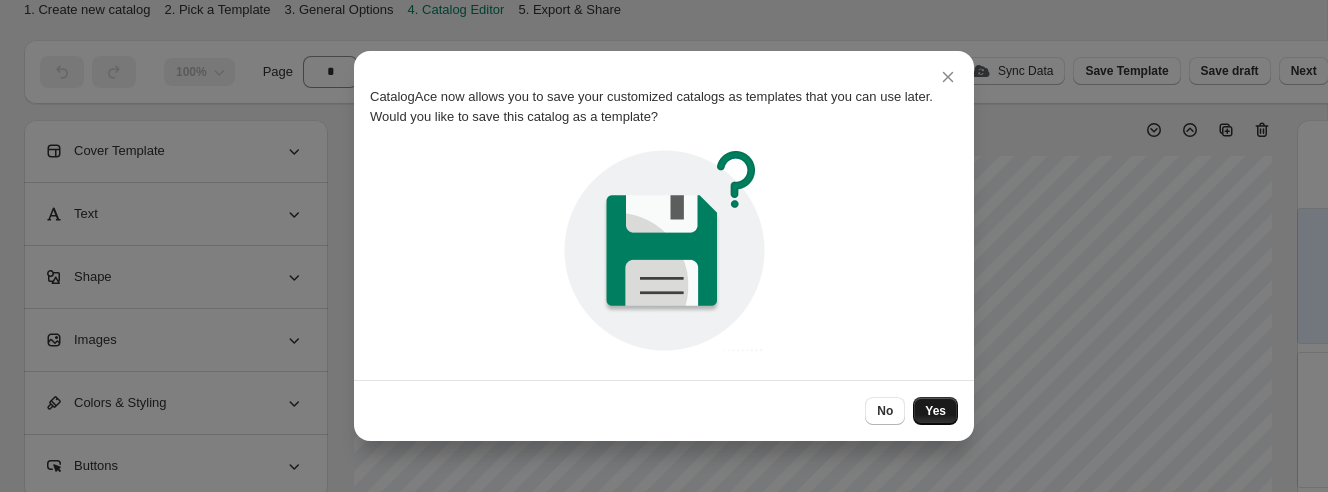 click on "Yes" at bounding box center (935, 411) 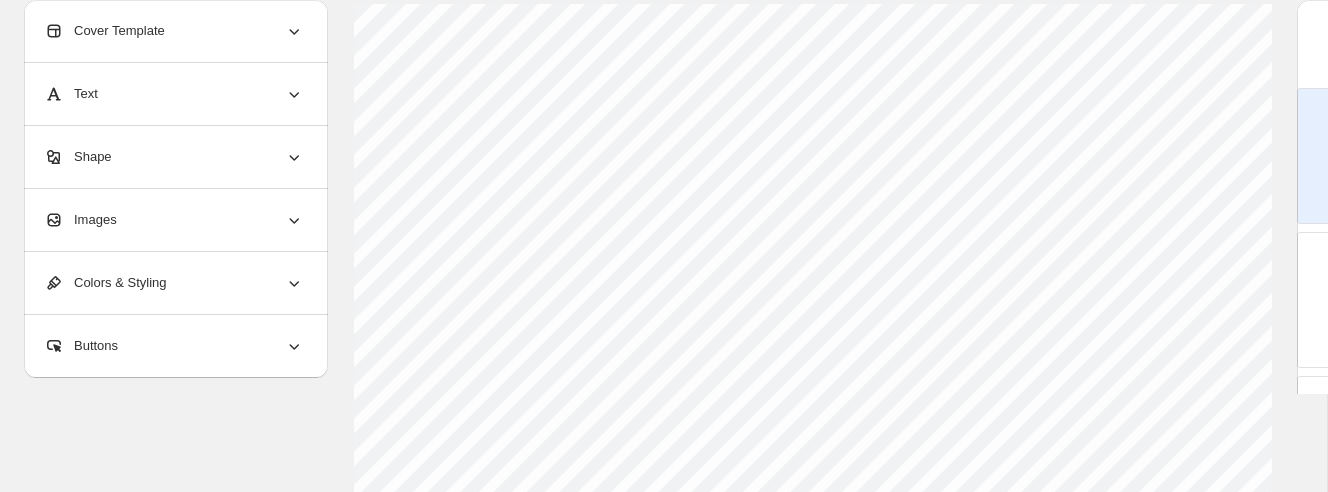 scroll, scrollTop: 152, scrollLeft: 113, axis: both 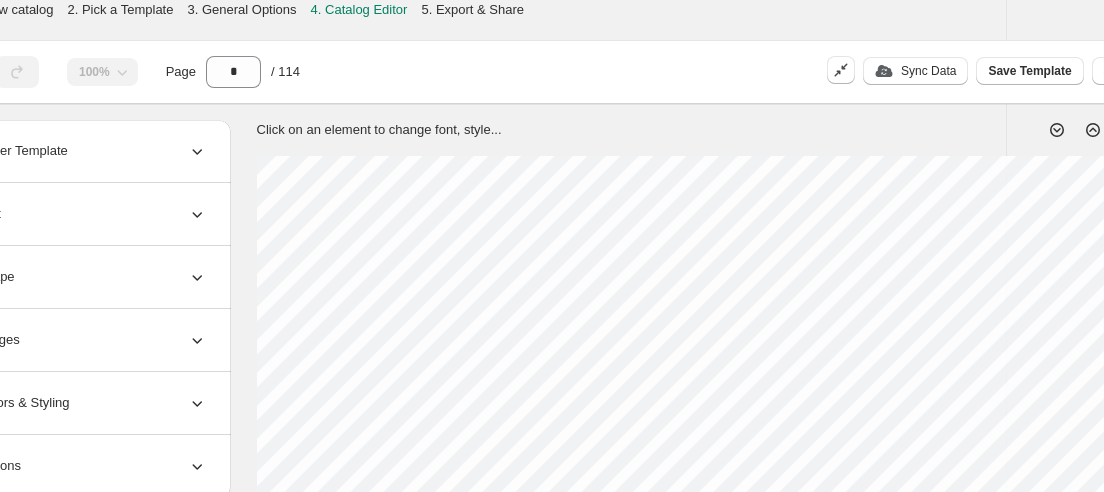 click on "1. Create new catalog 2. Pick a Template 3. General Options 4. Catalog Editor 5. Export & Share" at bounding box center (464, 10) 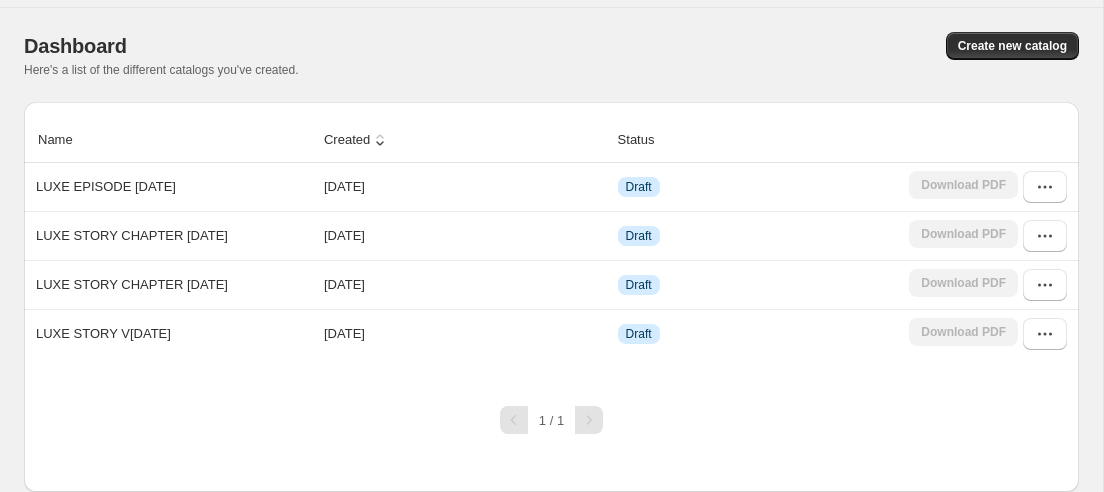 scroll, scrollTop: 0, scrollLeft: 0, axis: both 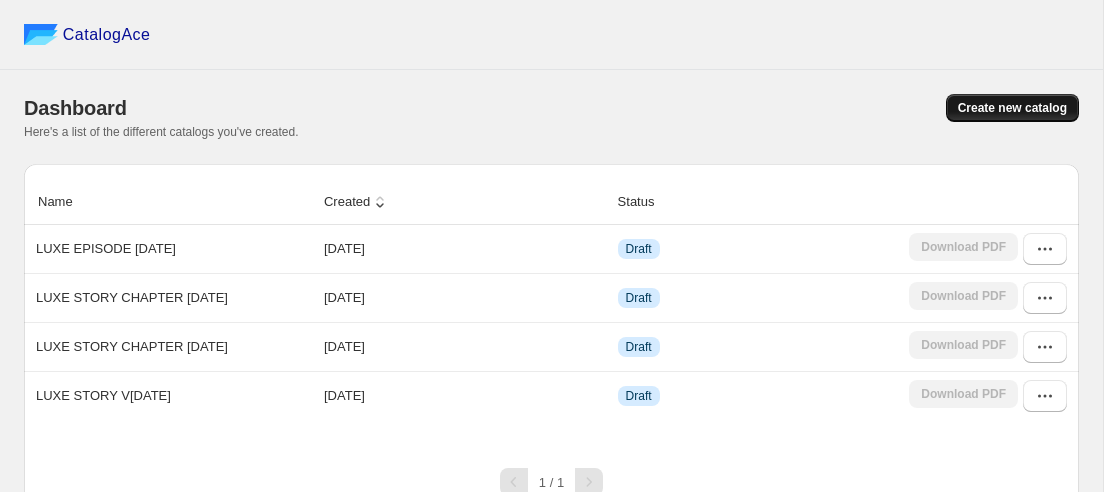 click on "Create new catalog" at bounding box center [1012, 108] 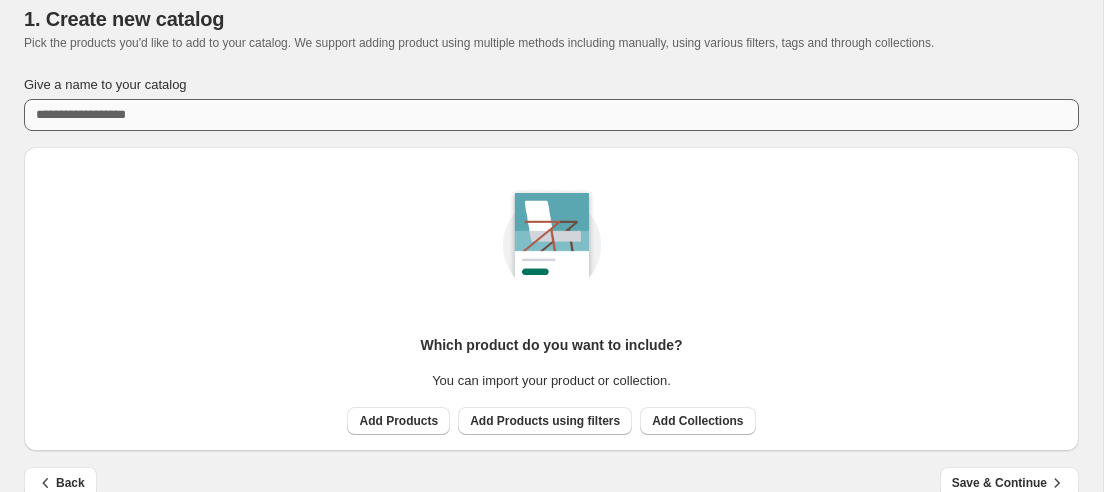 scroll, scrollTop: 42, scrollLeft: 0, axis: vertical 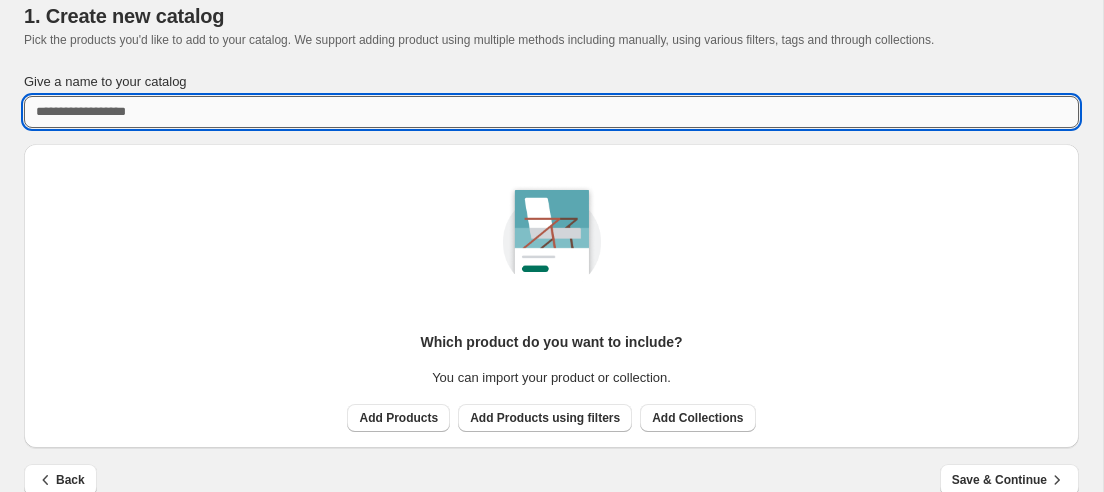 click on "Give a name to your catalog" at bounding box center [551, 112] 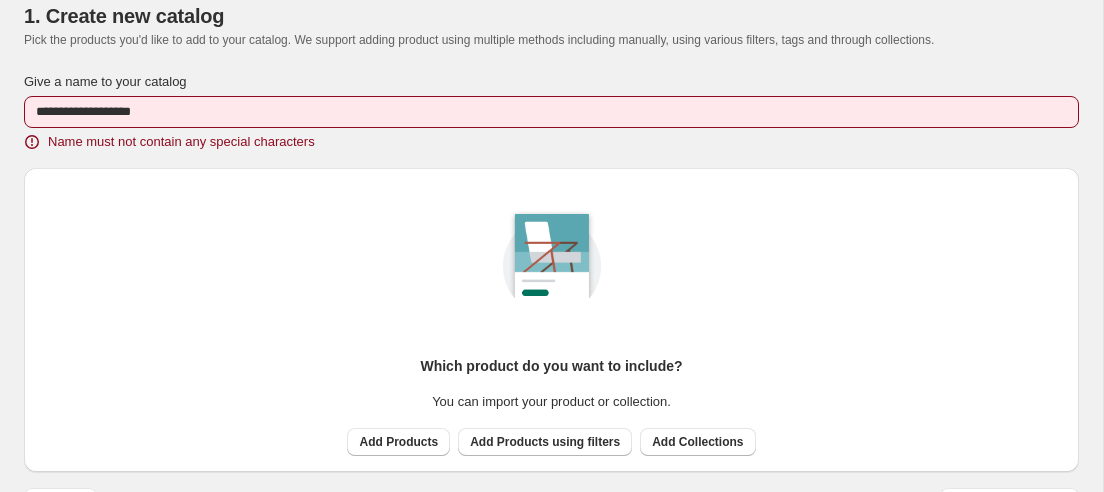click on "Which product do you want to include? You can import your product or collection. Add Products Add Products using filters Add Collections" at bounding box center [551, 312] 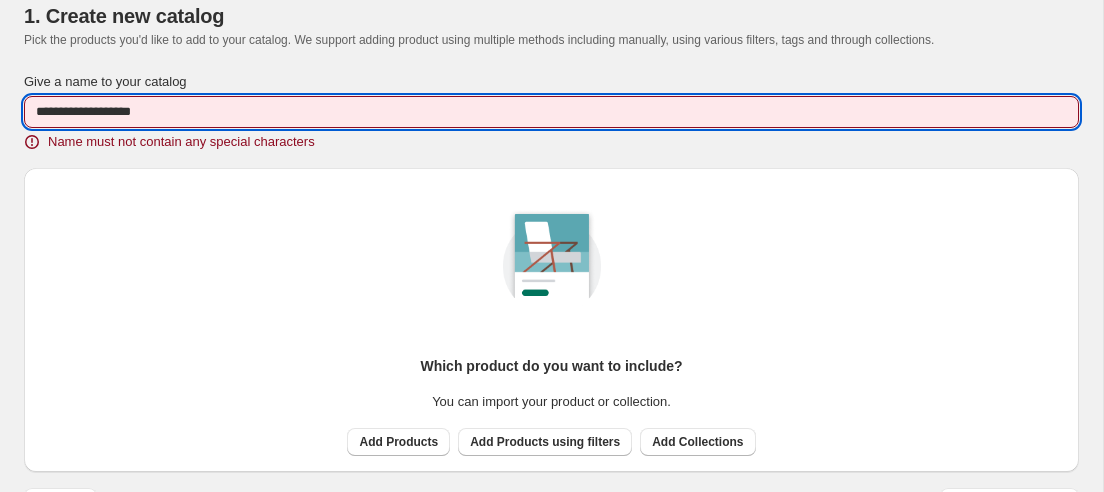 click on "**********" at bounding box center (551, 112) 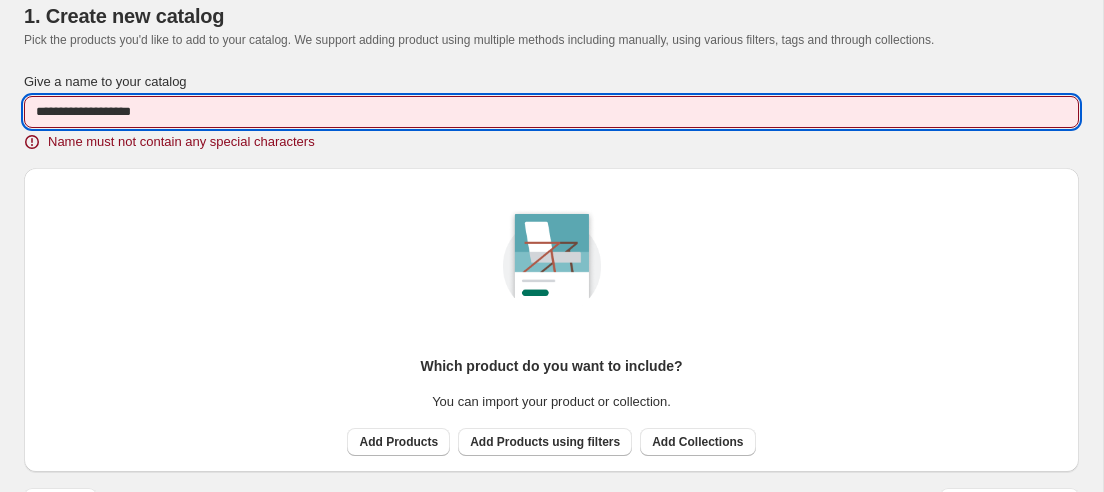 click on "**********" at bounding box center (551, 112) 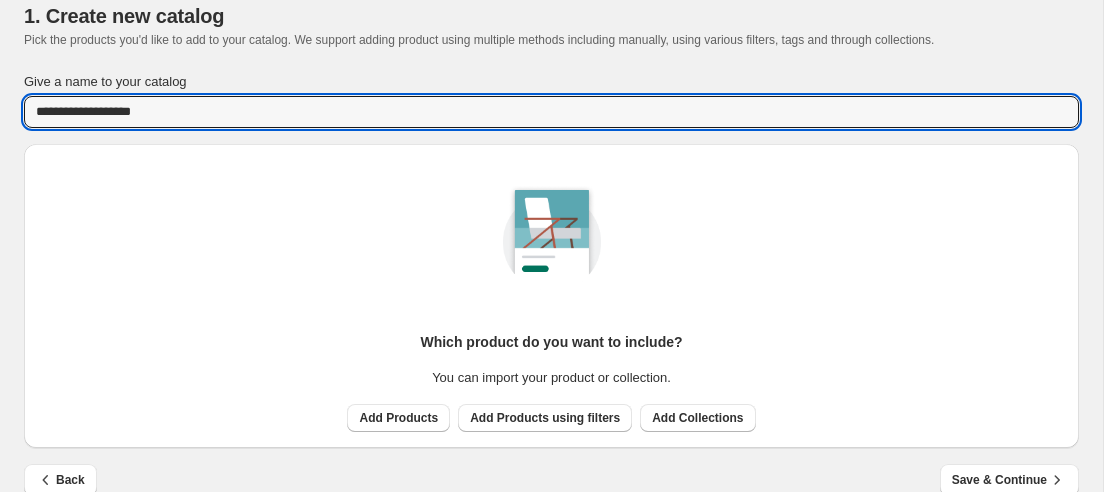 type on "**********" 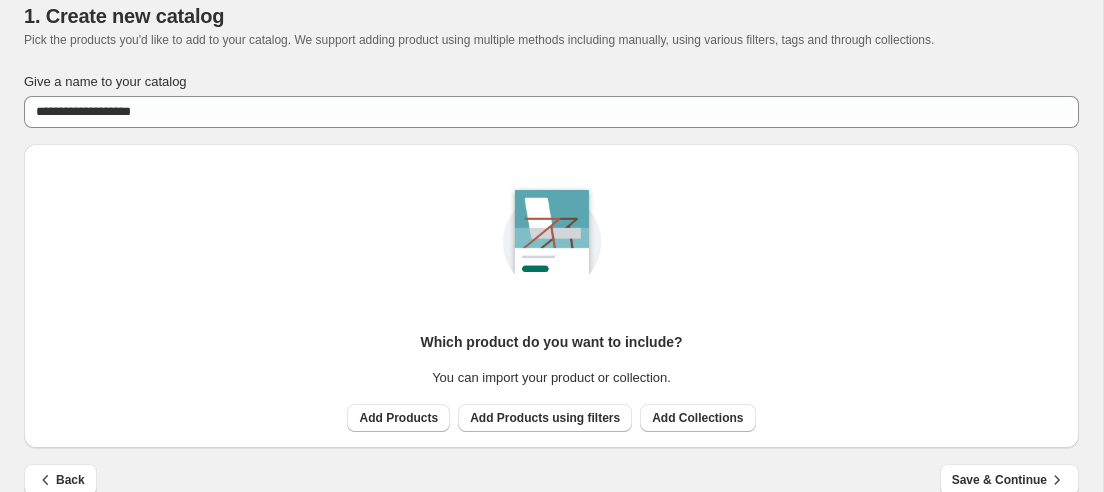 scroll, scrollTop: 70, scrollLeft: 0, axis: vertical 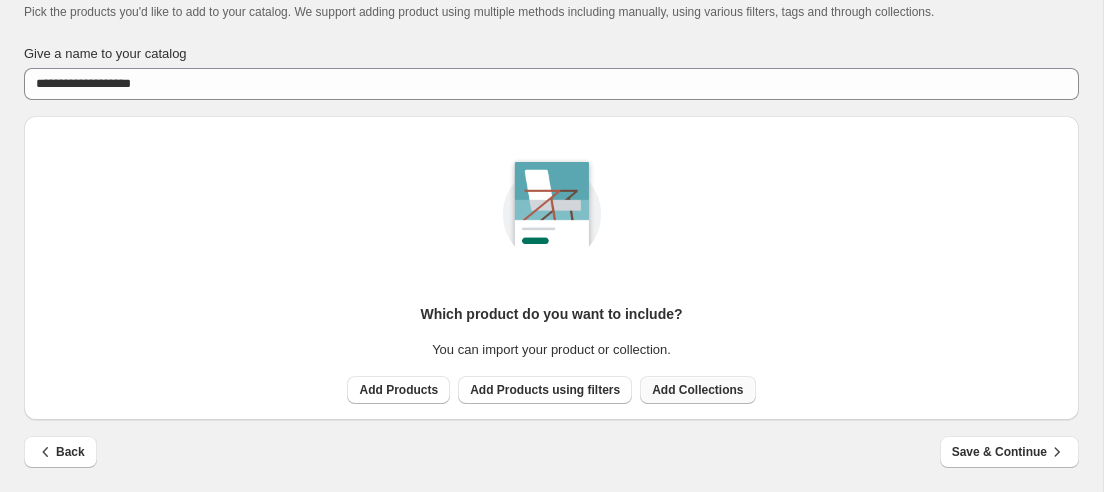 click on "Add Collections" at bounding box center (697, 390) 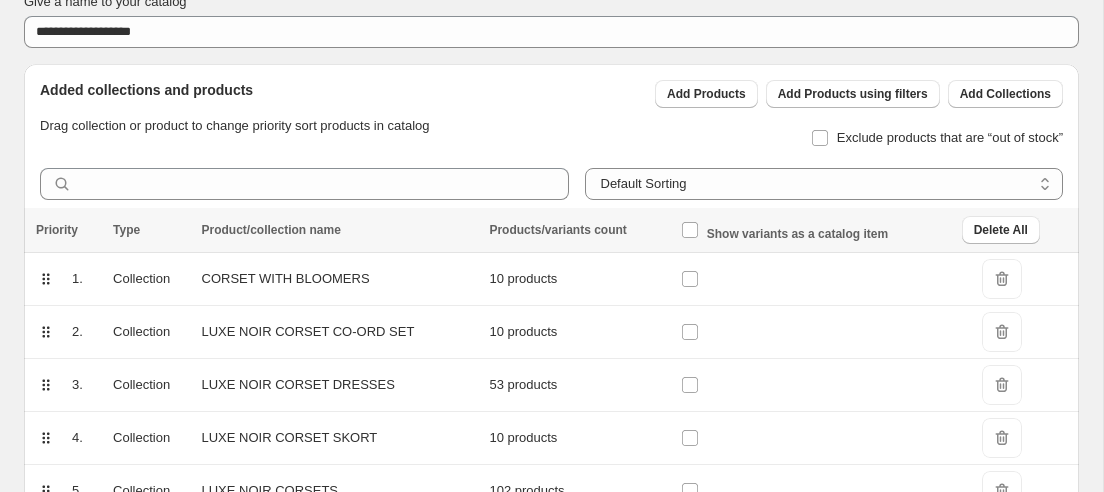scroll, scrollTop: 273, scrollLeft: 0, axis: vertical 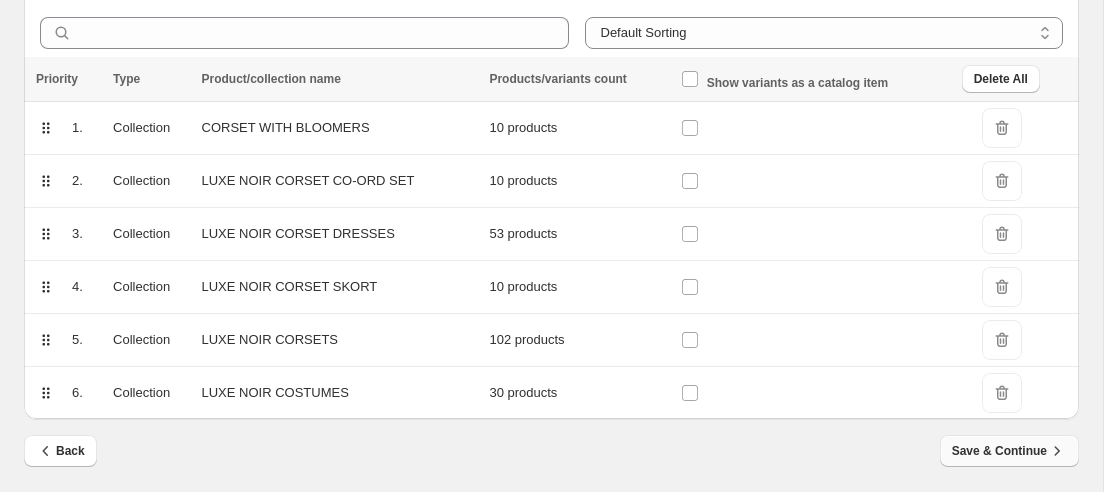 click on "Save & Continue" at bounding box center (1009, 451) 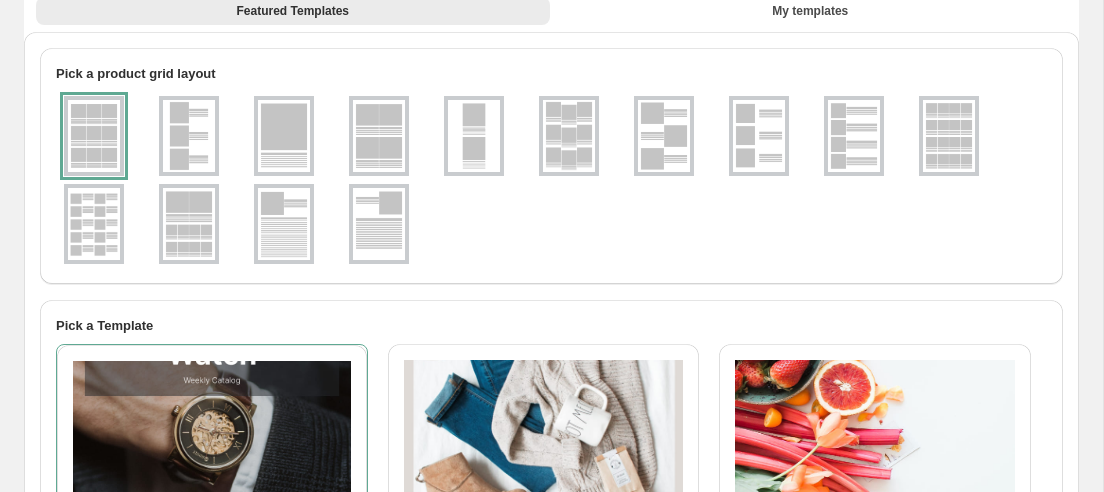 scroll, scrollTop: 0, scrollLeft: 0, axis: both 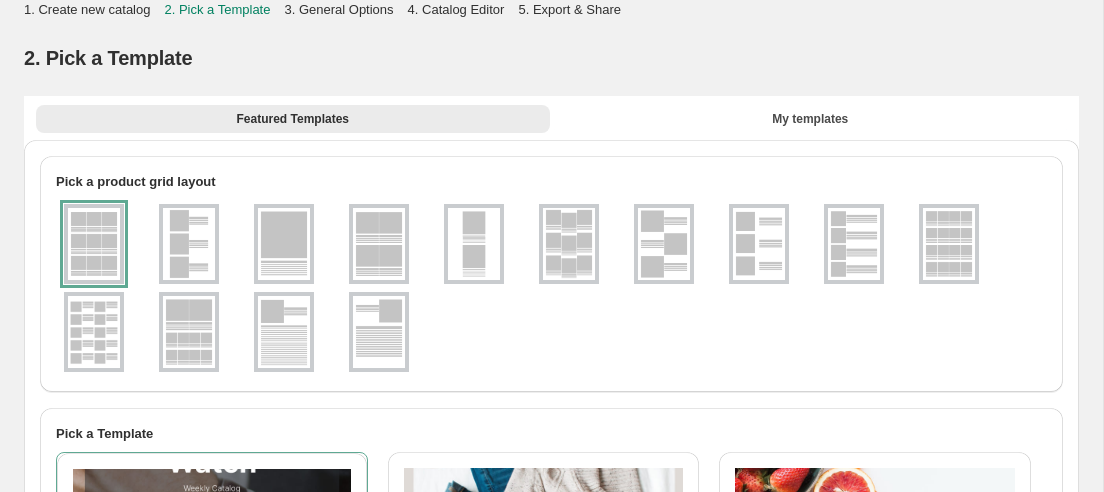 click at bounding box center [284, 244] 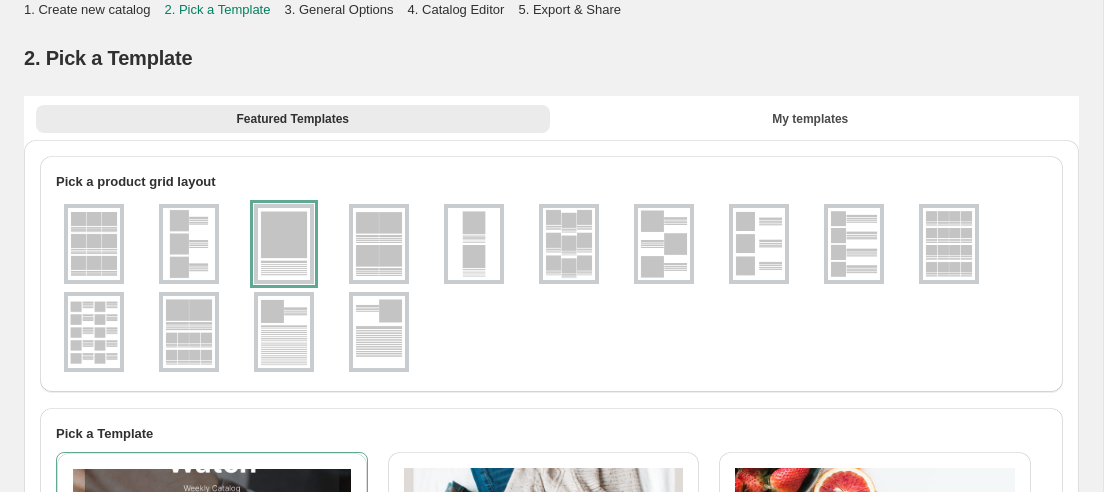 click at bounding box center [551, 288] 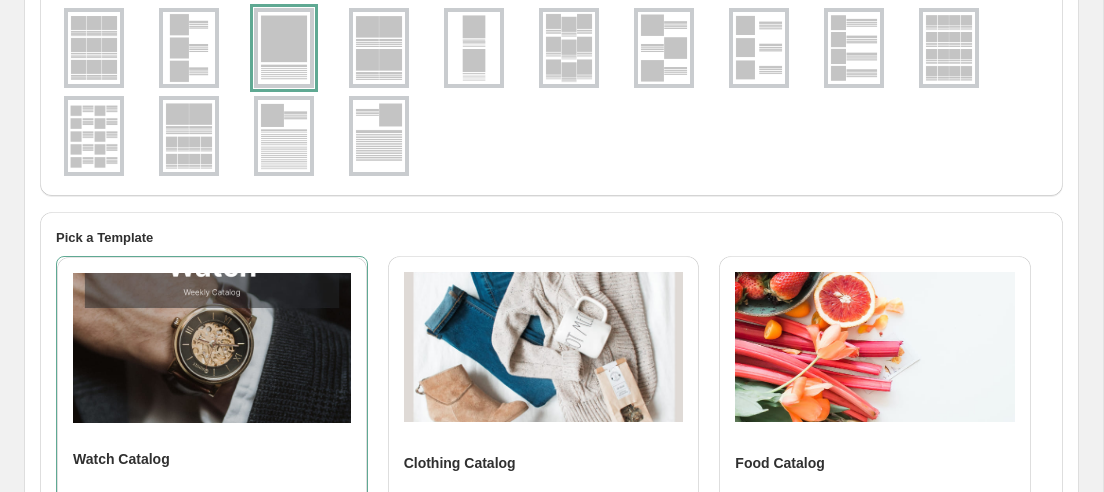 scroll, scrollTop: 233, scrollLeft: 0, axis: vertical 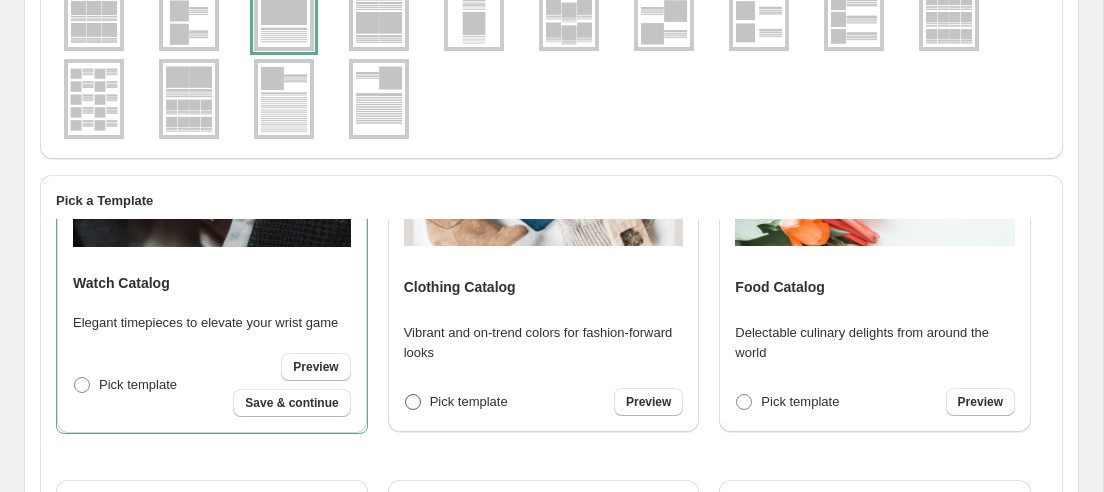 click on "Pick template" at bounding box center (469, 401) 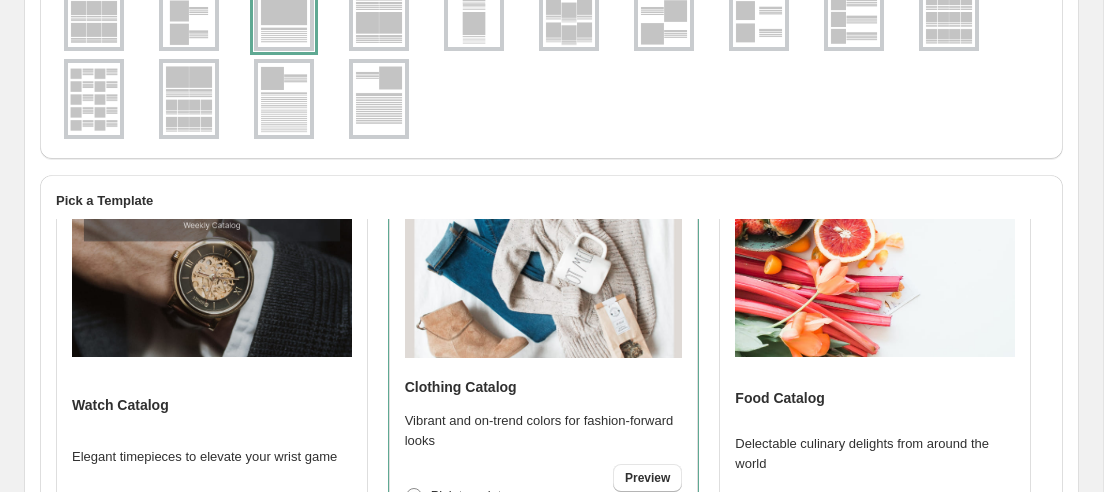scroll, scrollTop: 0, scrollLeft: 0, axis: both 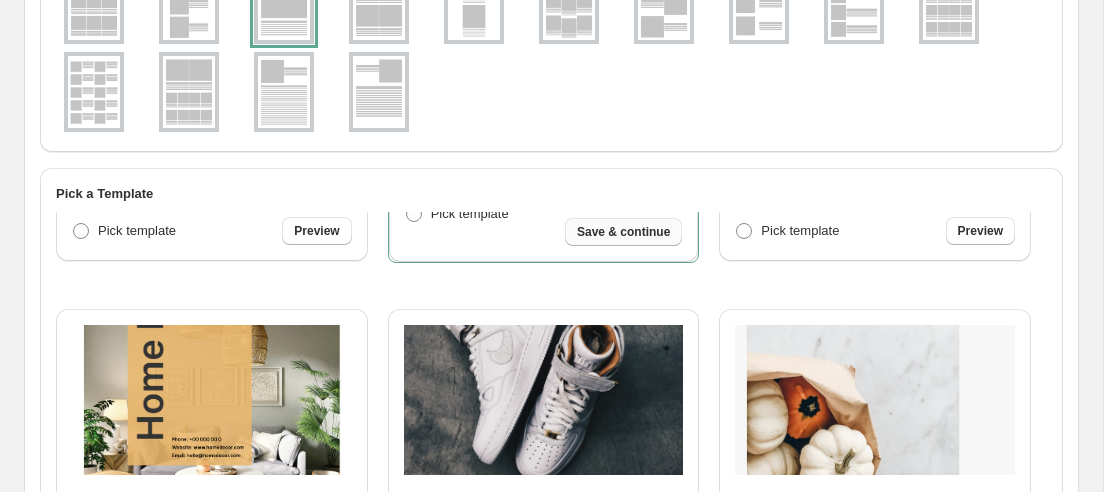click on "Save & continue" at bounding box center (623, 232) 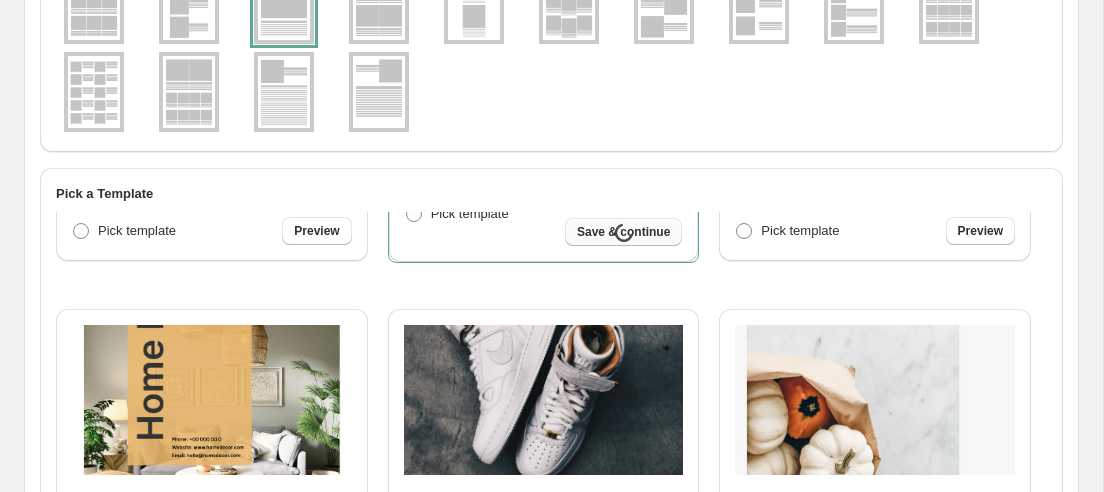 select on "**********" 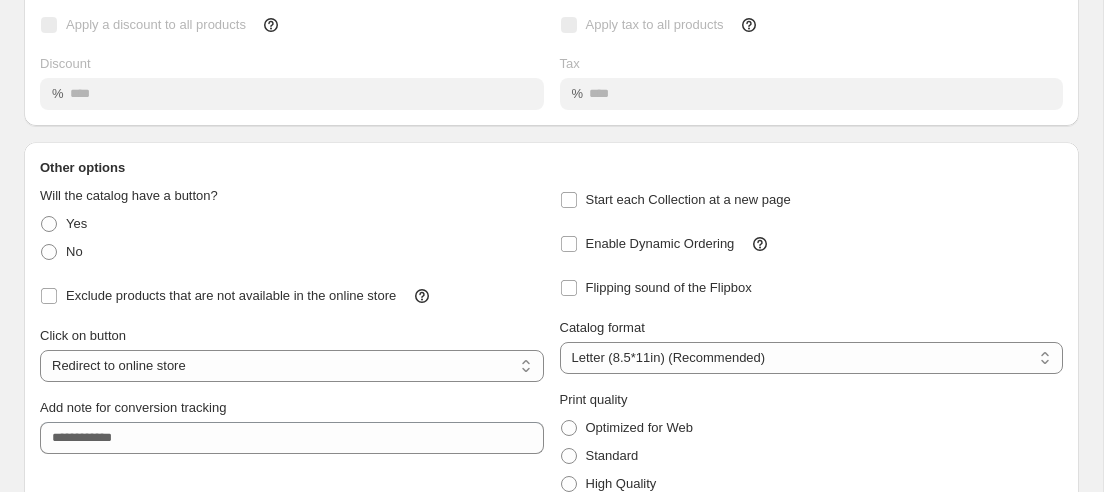 scroll, scrollTop: 223, scrollLeft: 0, axis: vertical 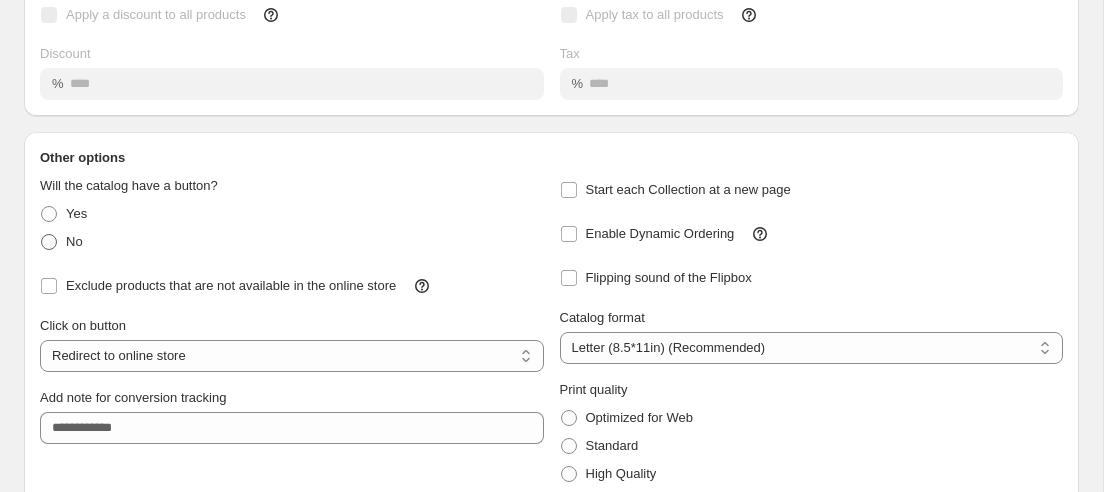 click at bounding box center (49, 242) 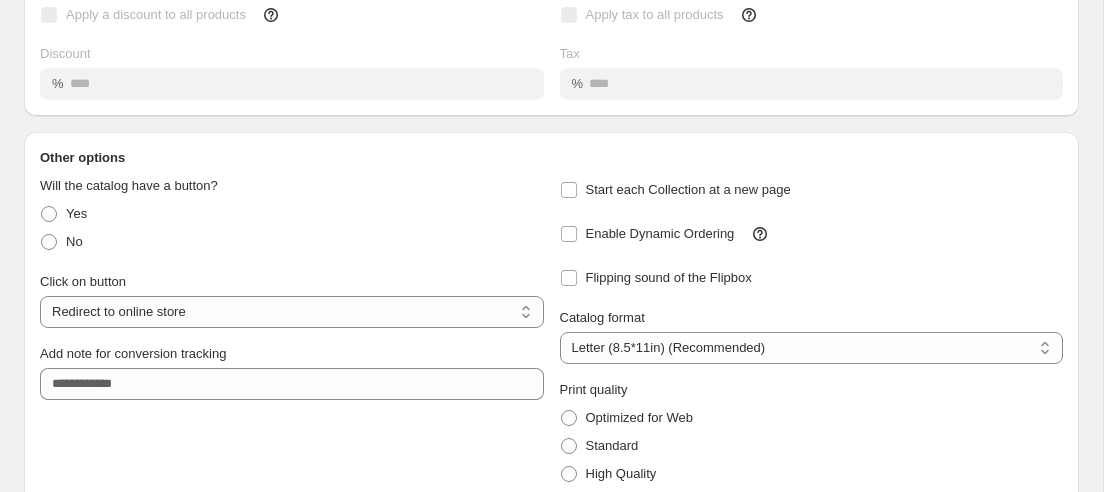 scroll, scrollTop: 296, scrollLeft: 0, axis: vertical 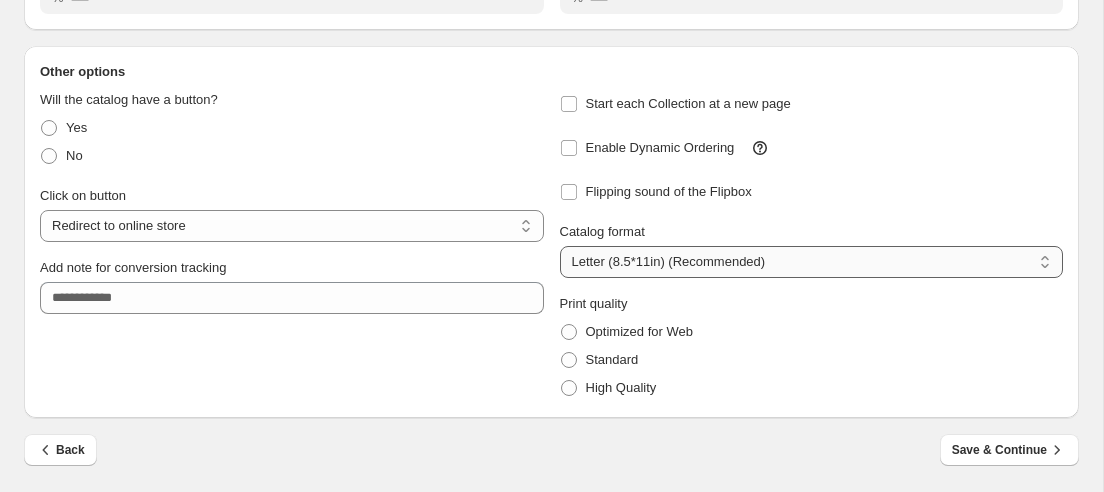 click on "**********" at bounding box center (812, 262) 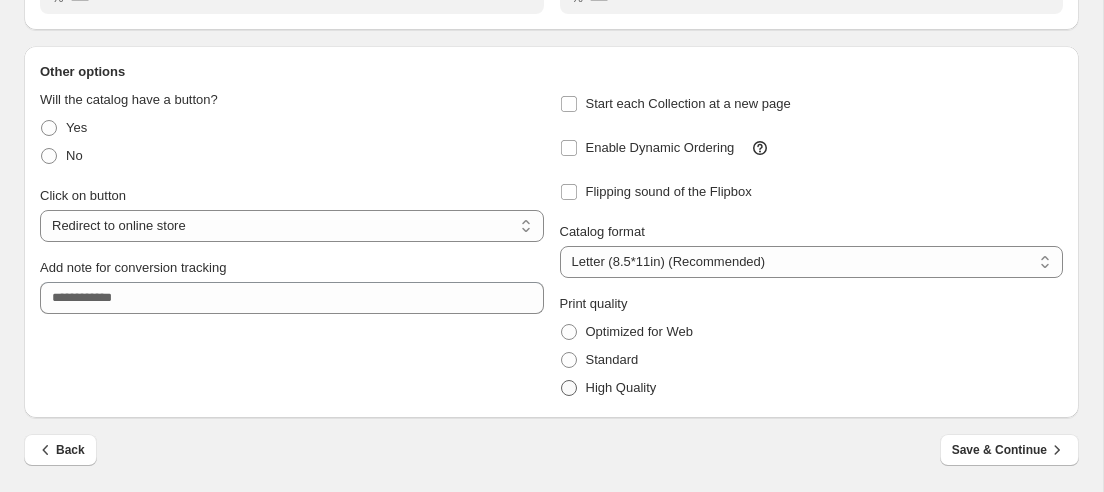click on "High Quality" at bounding box center (621, 387) 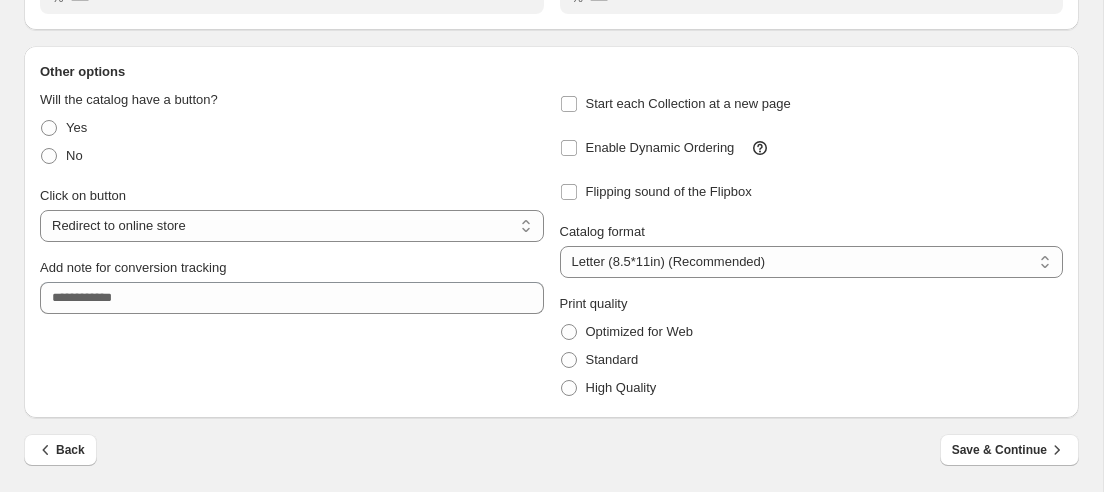 click on "**********" at bounding box center (292, 246) 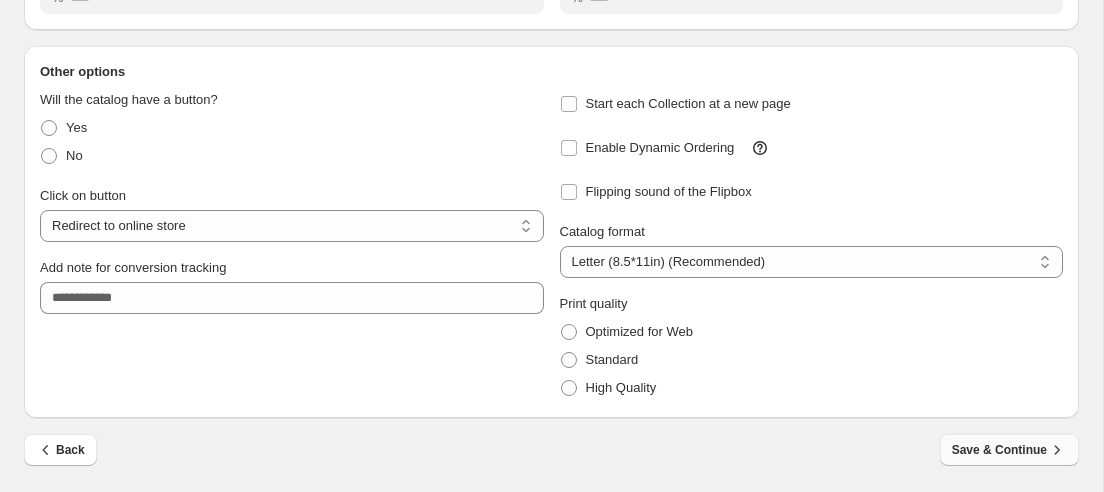 click on "Save & Continue" at bounding box center [1009, 450] 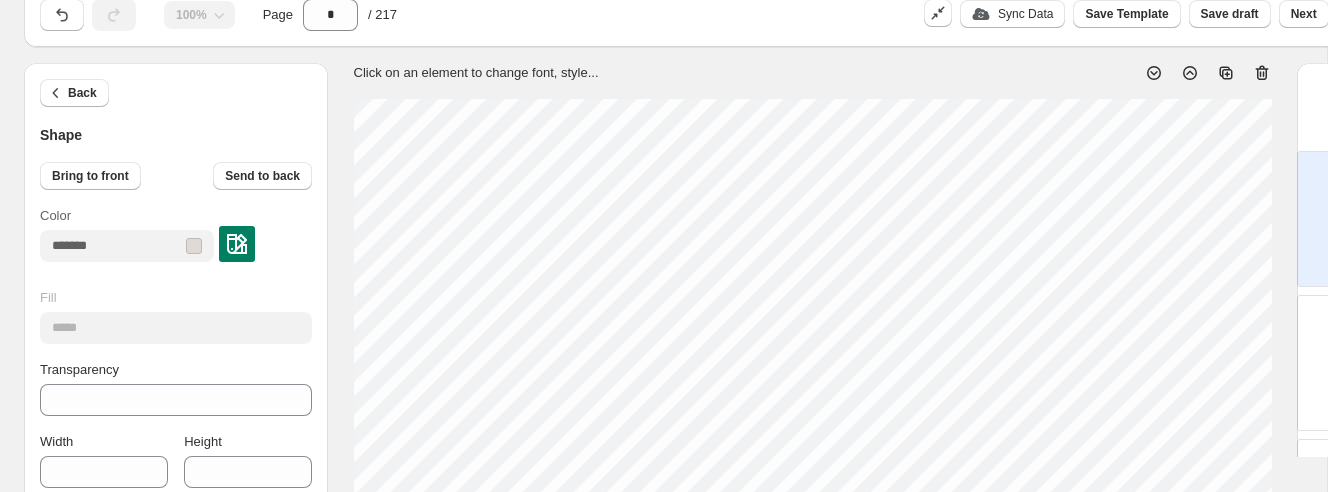scroll, scrollTop: 58, scrollLeft: 0, axis: vertical 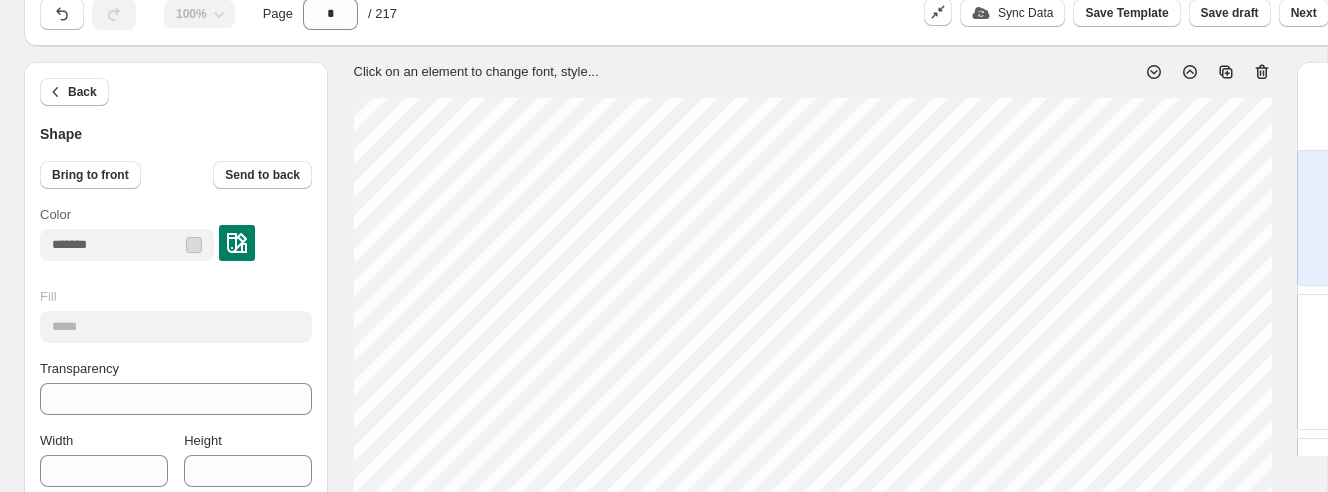 click at bounding box center [194, 245] 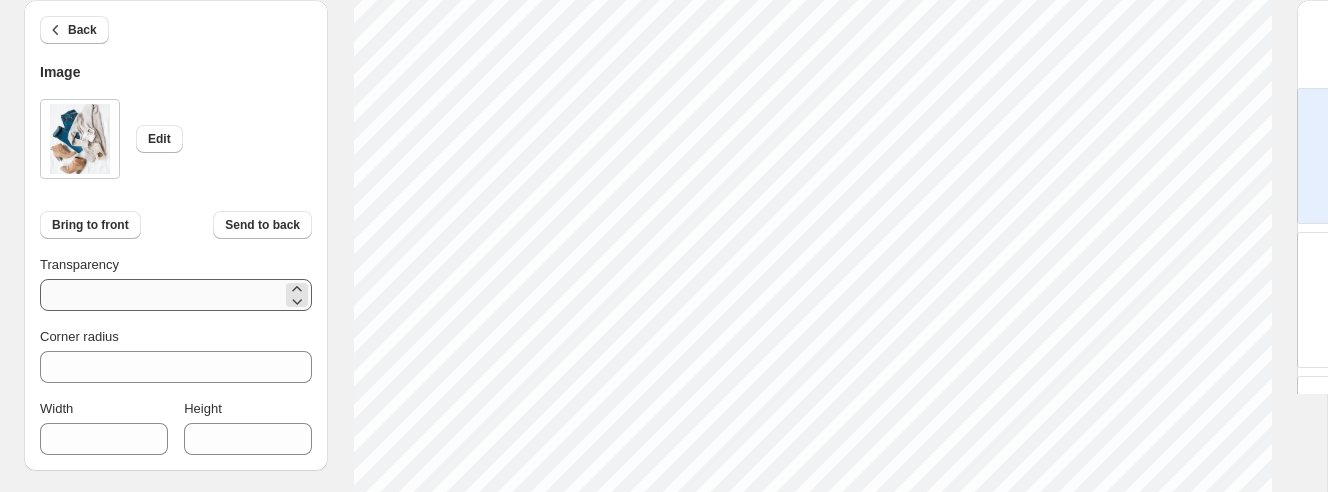 scroll, scrollTop: 725, scrollLeft: 0, axis: vertical 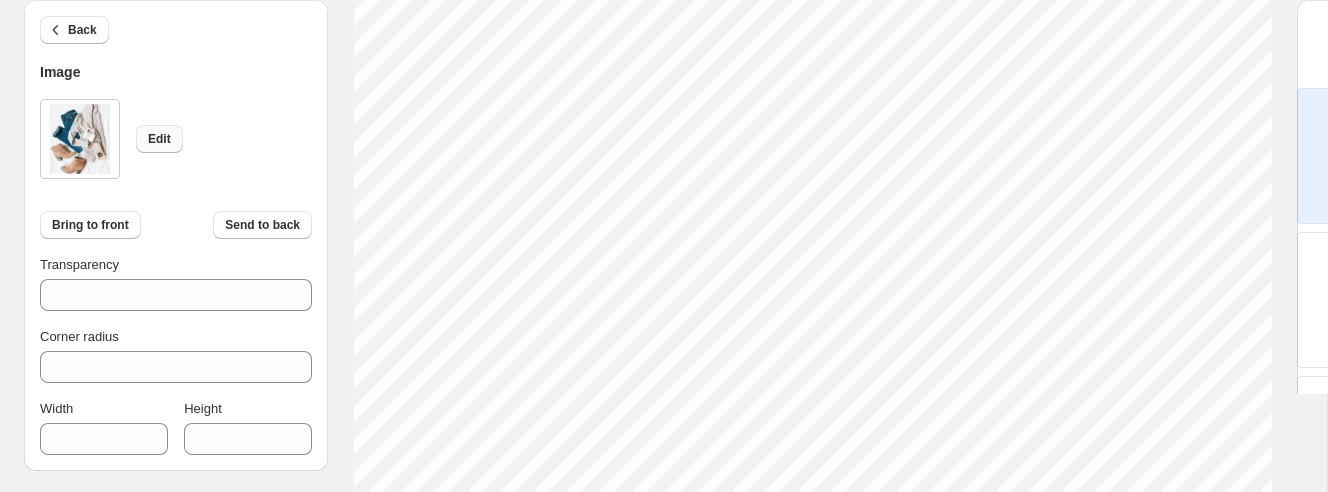 click on "Edit" at bounding box center (159, 139) 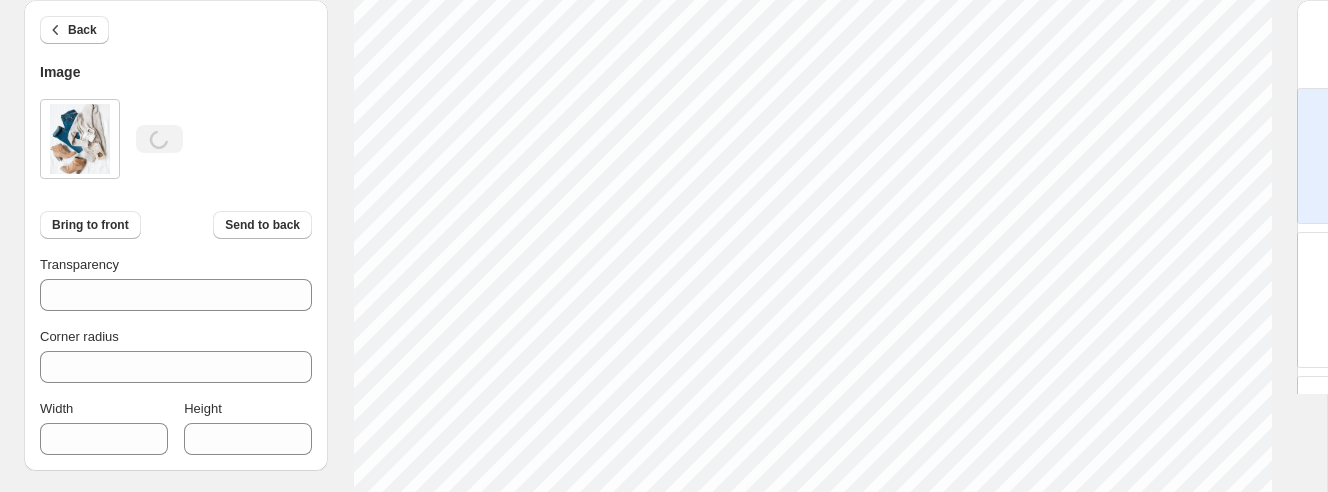 type on "****" 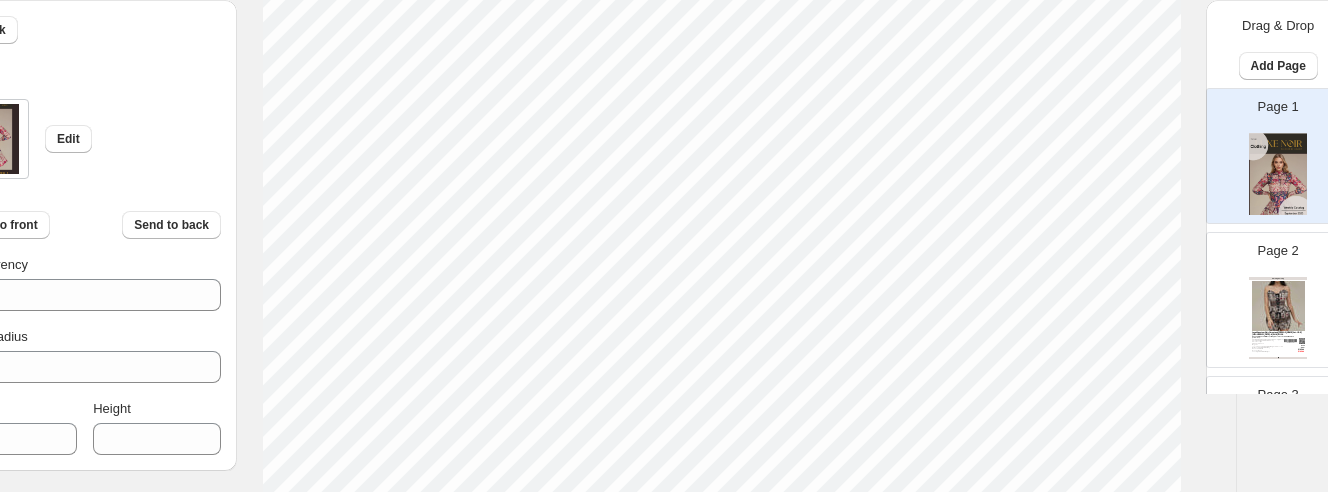 scroll, scrollTop: 554, scrollLeft: 91, axis: both 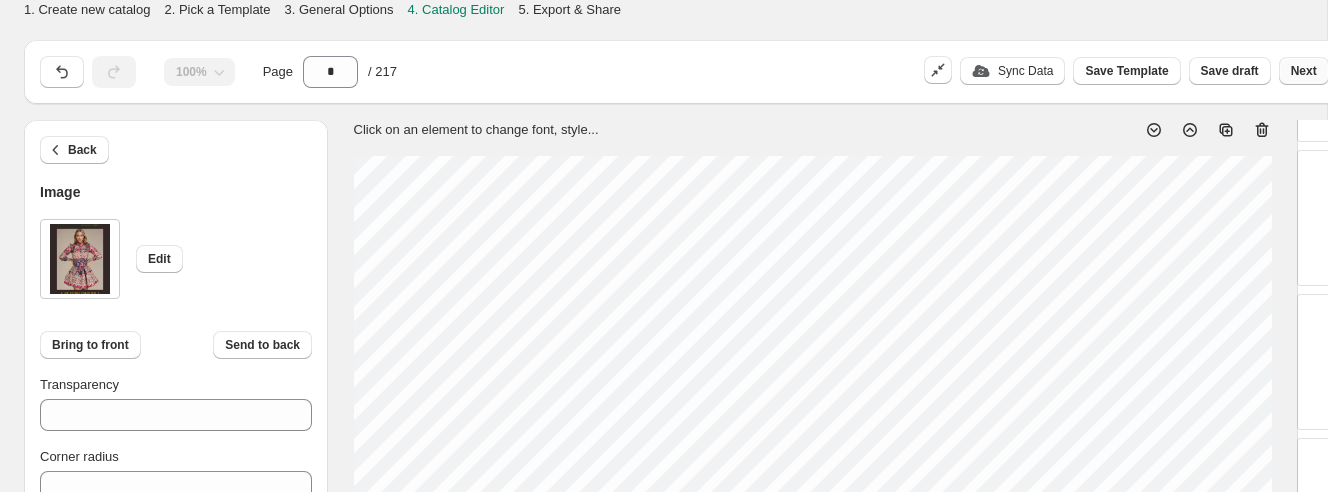 click on "Next" at bounding box center [1304, 71] 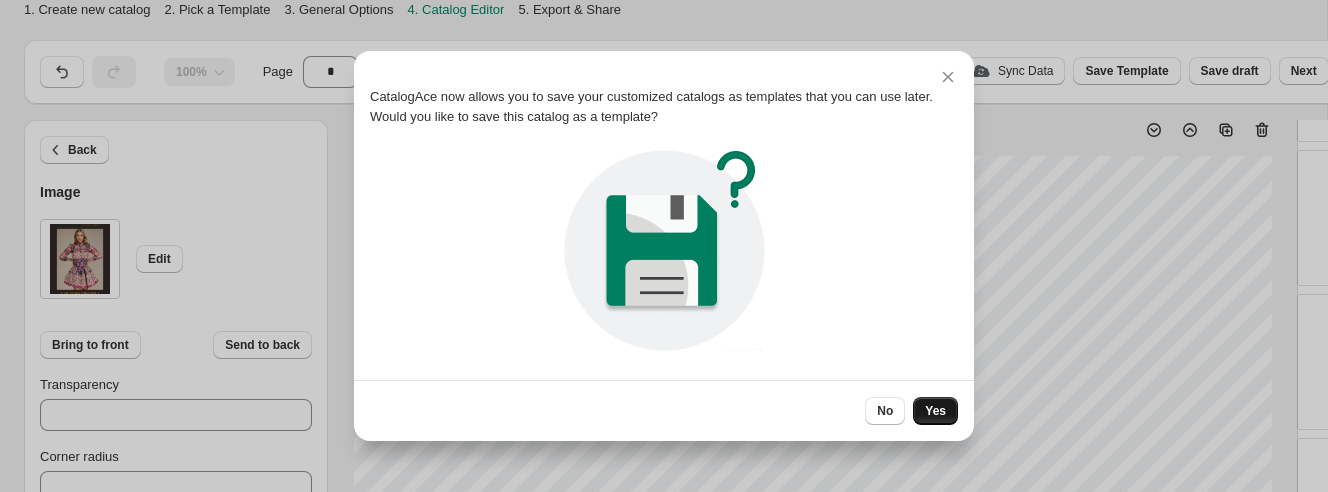 click on "Yes" at bounding box center (935, 411) 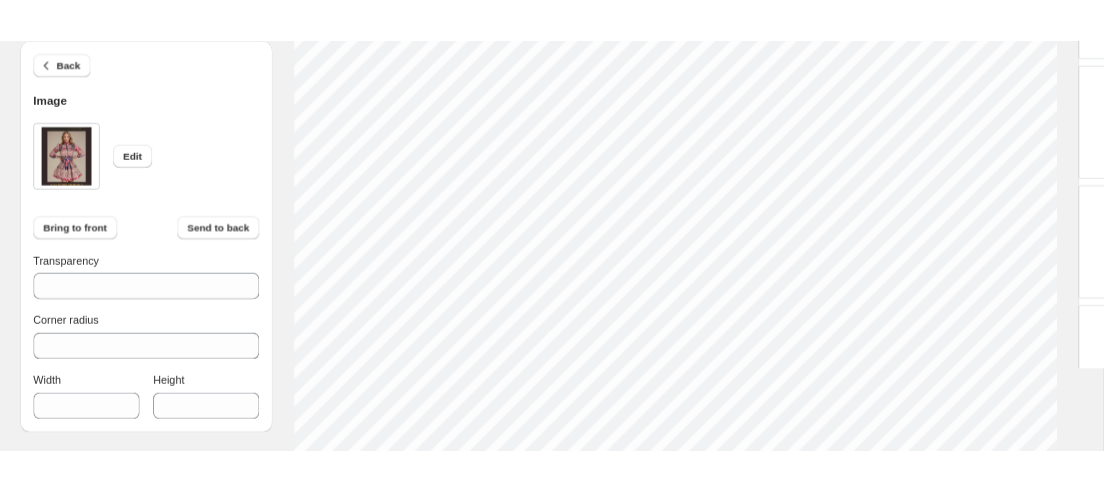 scroll, scrollTop: 0, scrollLeft: 0, axis: both 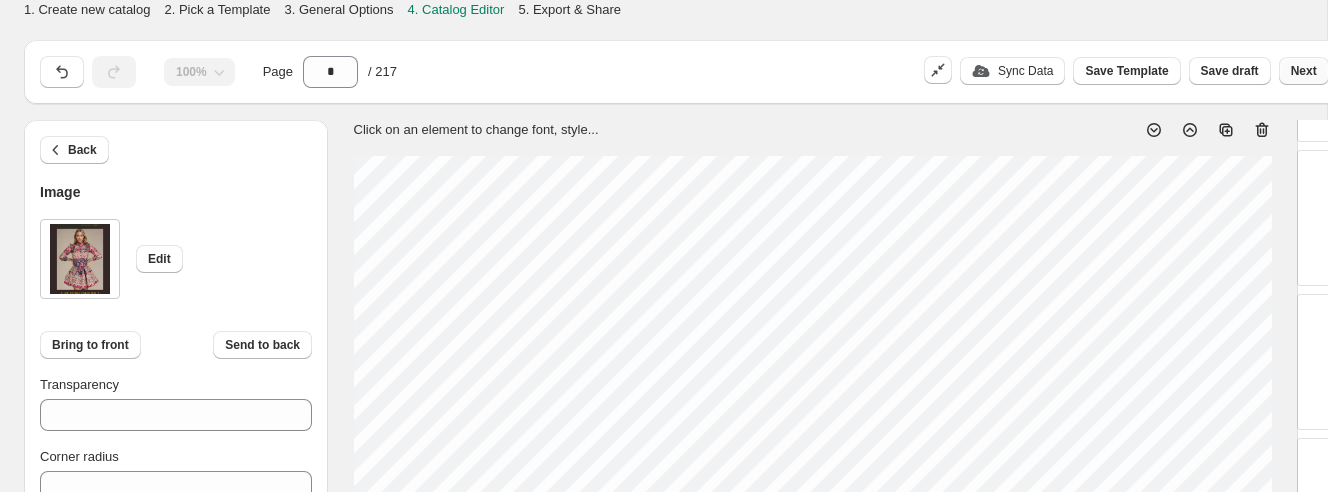 click on "Next" at bounding box center [1304, 71] 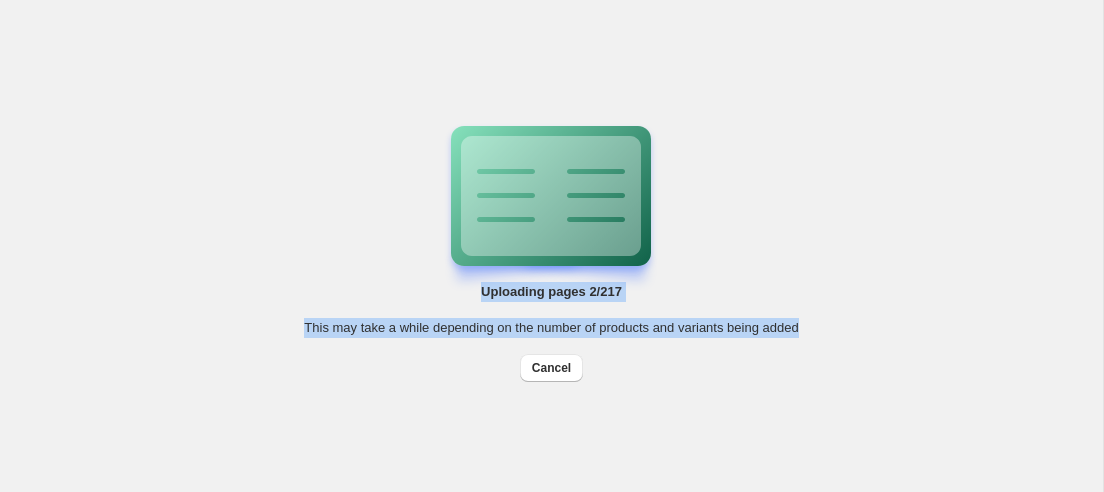 drag, startPoint x: 827, startPoint y: 329, endPoint x: 463, endPoint y: 292, distance: 365.87567 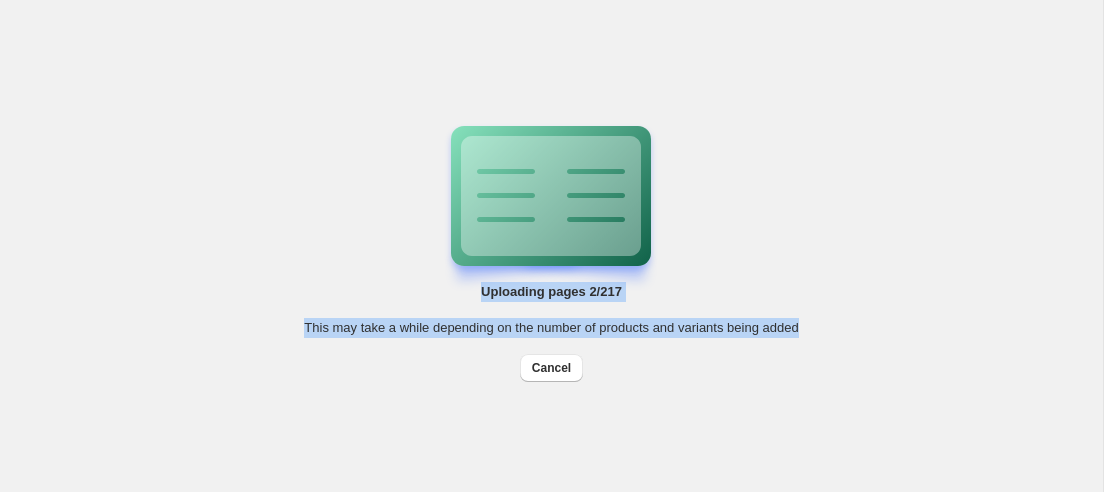 click on "Uploading pages 2/217 This may take a while depending on the number of products and variants being added Cancel" at bounding box center [552, 246] 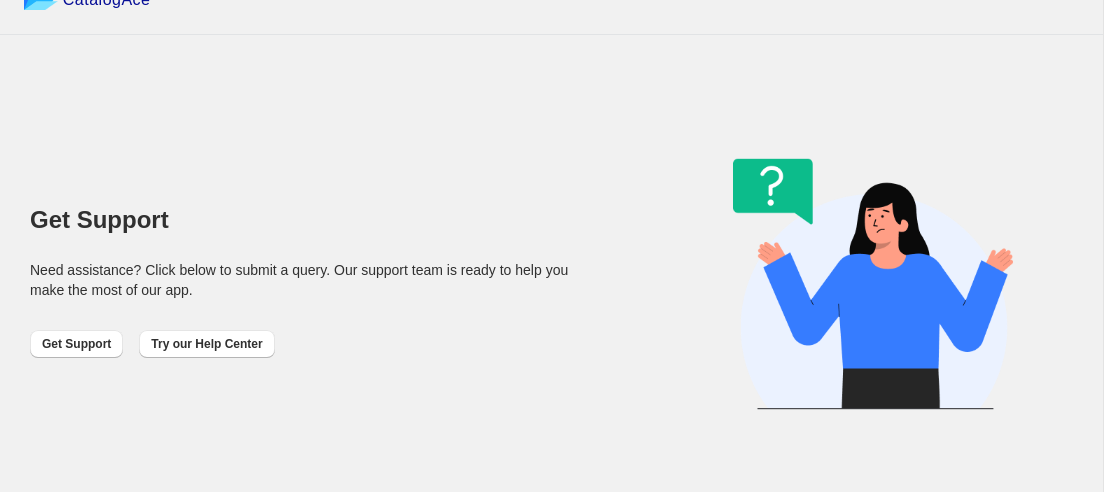 scroll, scrollTop: 57, scrollLeft: 0, axis: vertical 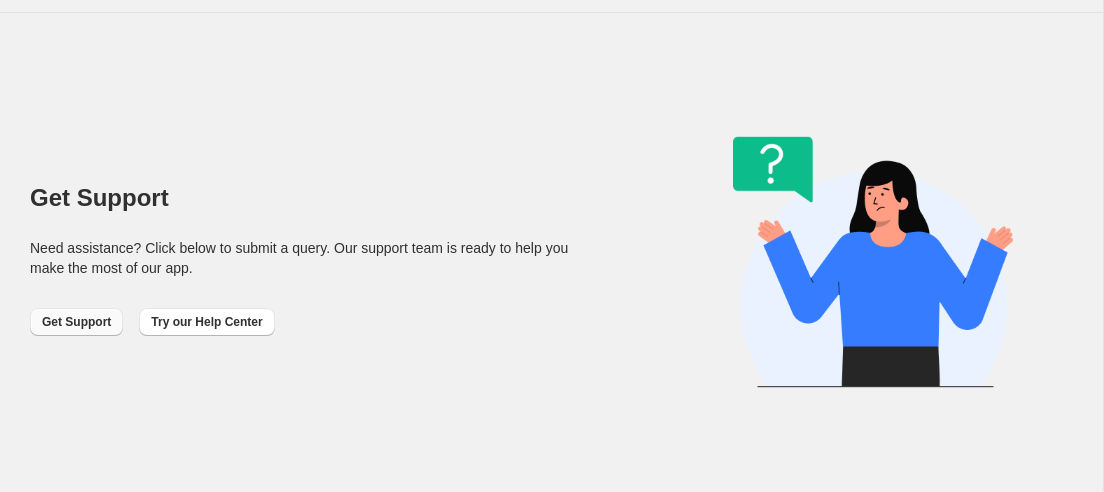 click on "Get Support" at bounding box center (76, 322) 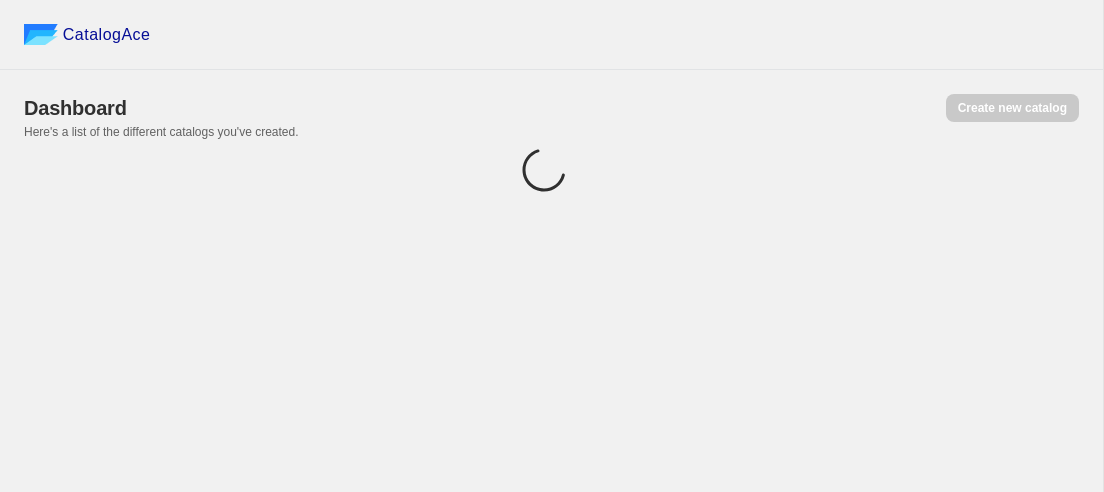 scroll, scrollTop: 0, scrollLeft: 0, axis: both 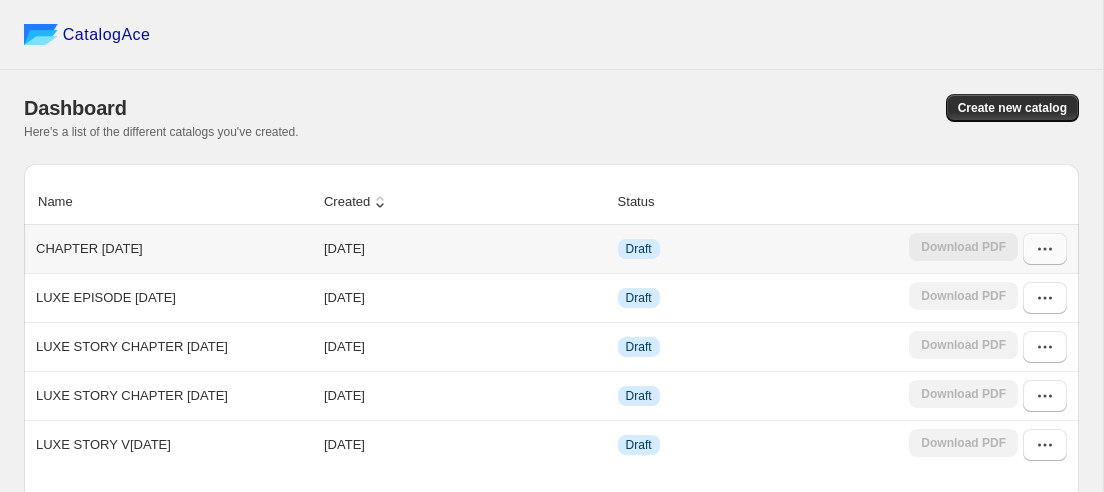 click 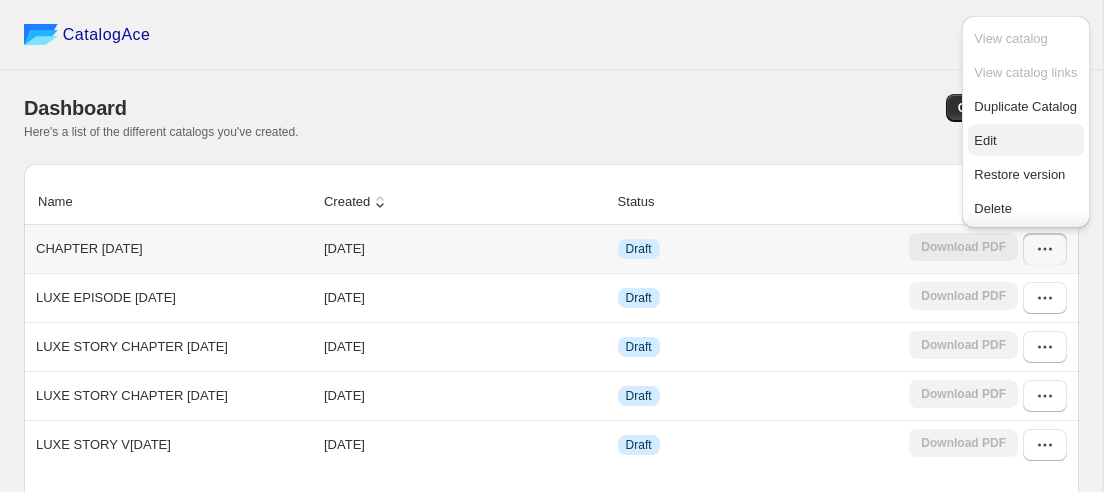 click on "Edit" at bounding box center [985, 140] 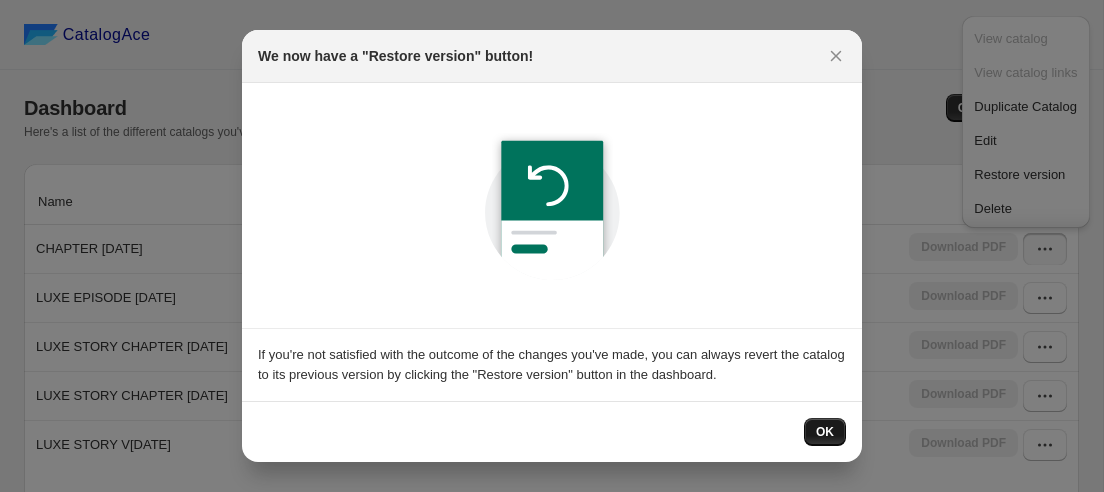 click on "OK" at bounding box center [825, 432] 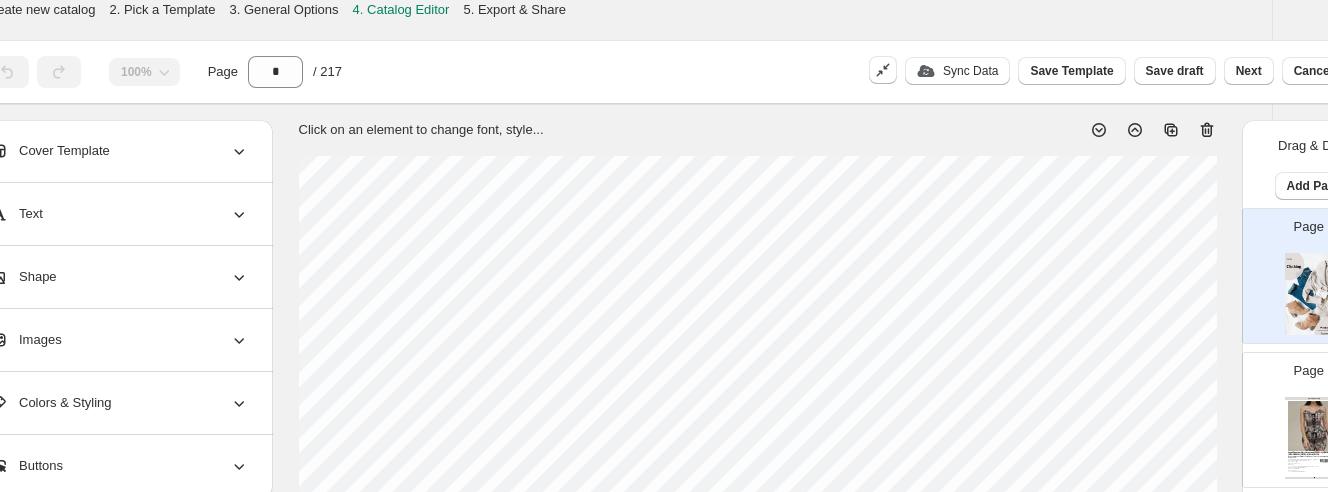 scroll, scrollTop: 0, scrollLeft: 113, axis: horizontal 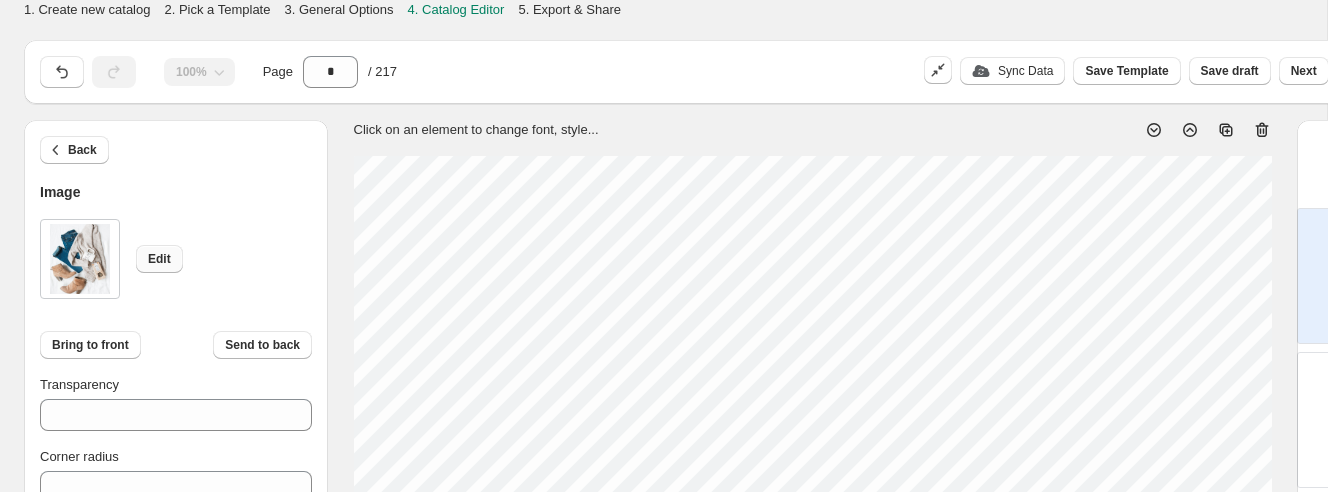 click on "Edit" at bounding box center [159, 259] 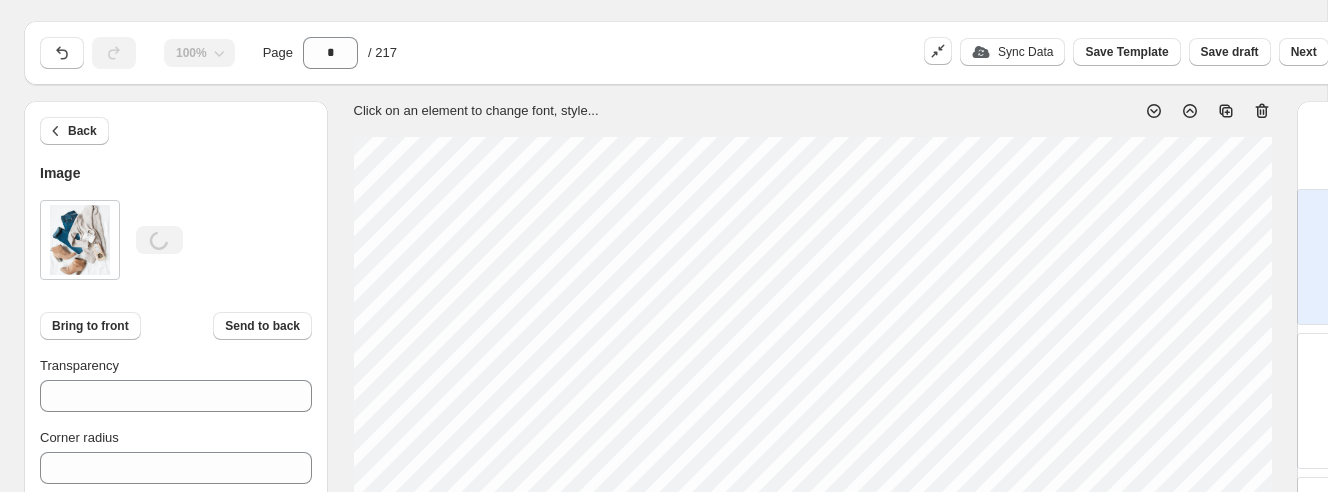 scroll, scrollTop: 0, scrollLeft: 0, axis: both 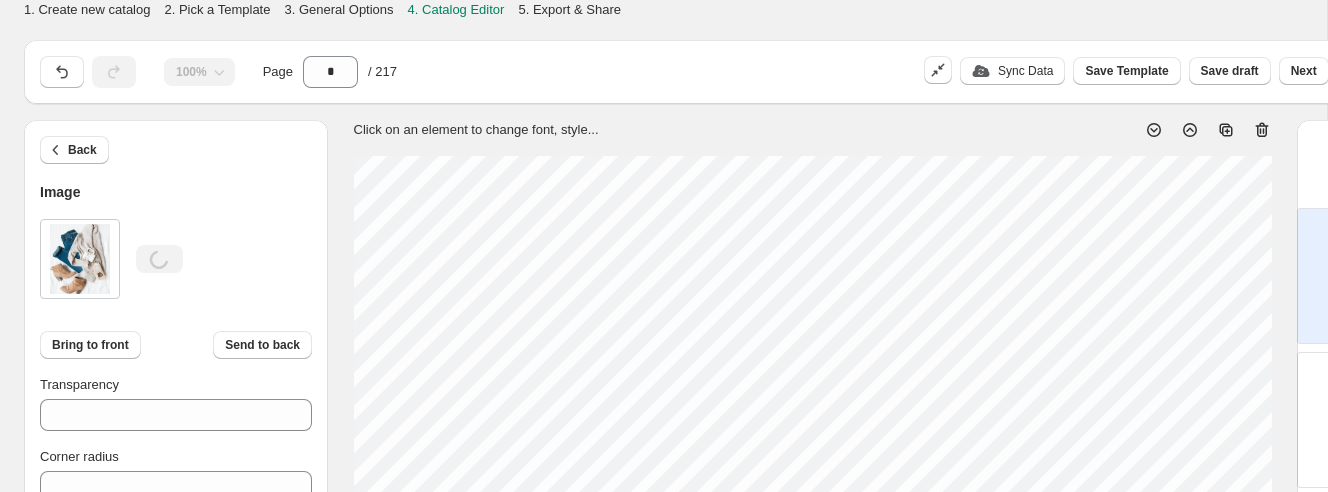 type on "****" 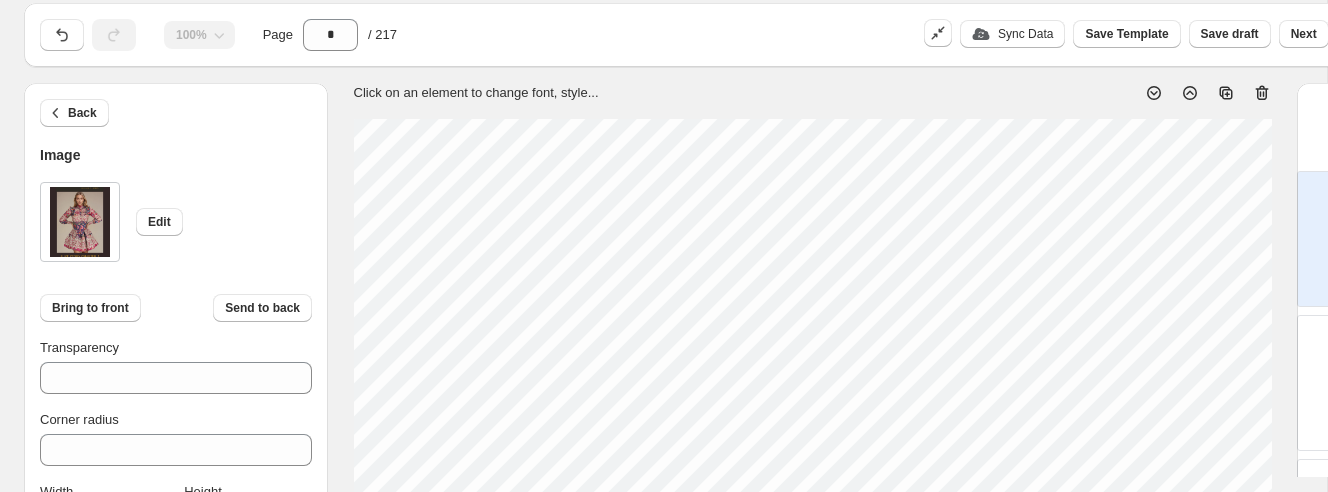 scroll, scrollTop: 0, scrollLeft: 0, axis: both 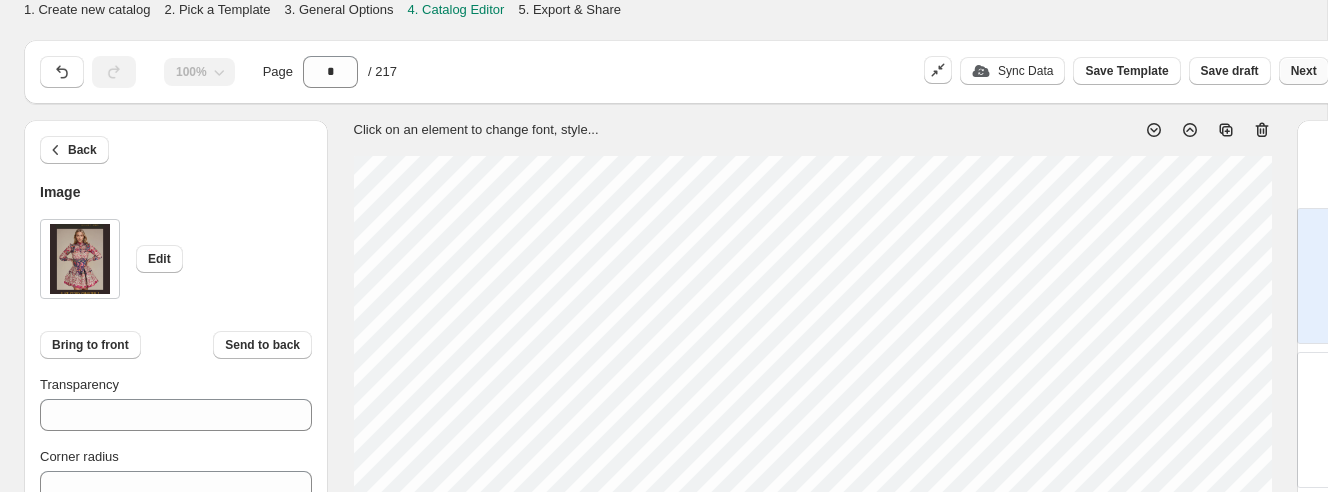 click on "Next" at bounding box center [1304, 71] 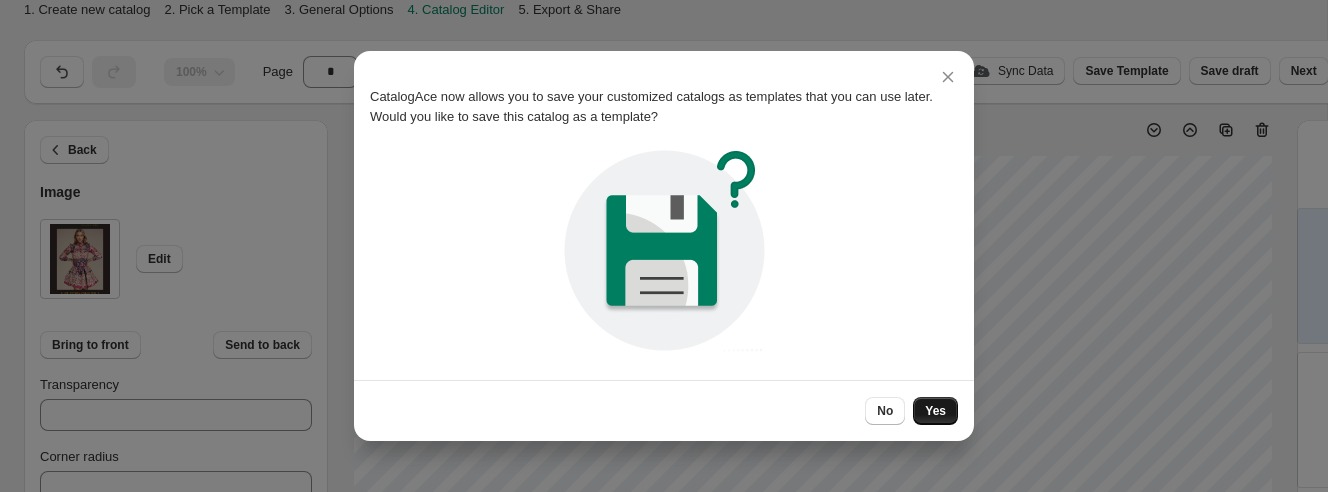 click on "Yes" at bounding box center (935, 411) 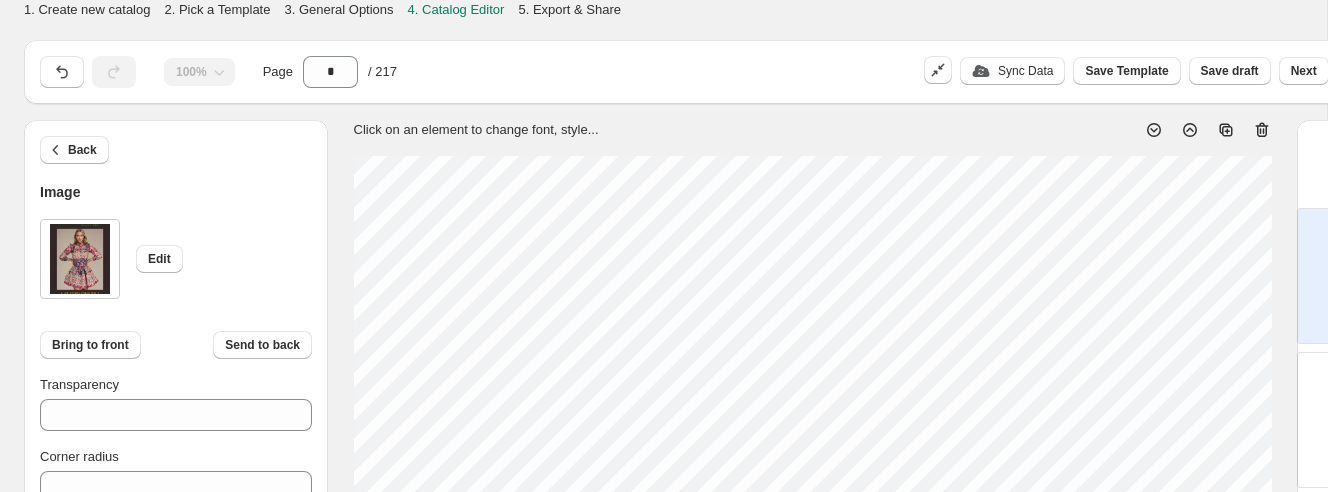 scroll, scrollTop: 0, scrollLeft: 113, axis: horizontal 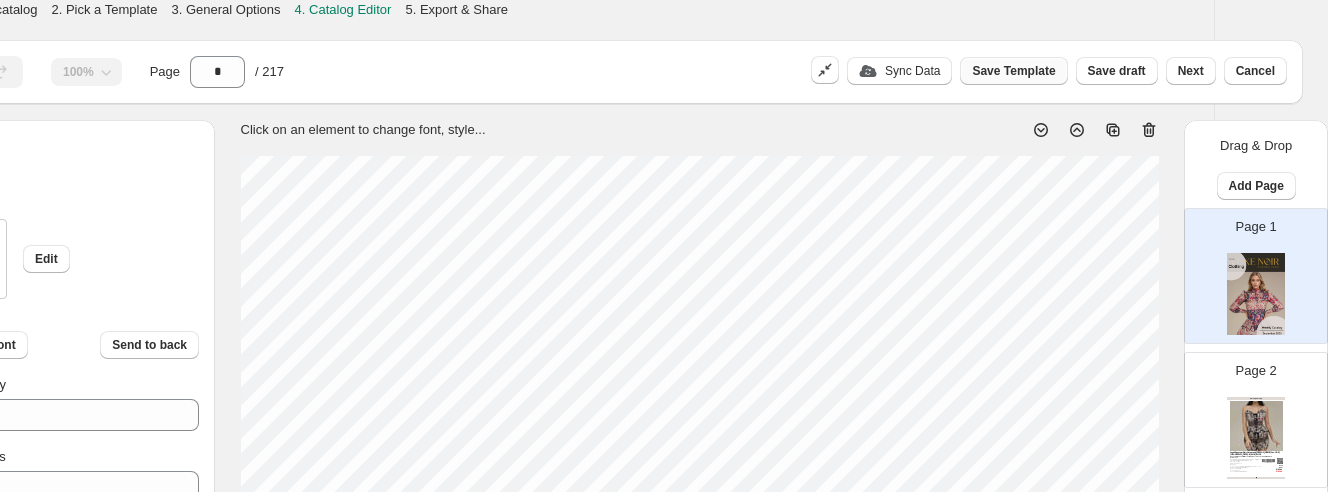 click on "Save Template" at bounding box center [1013, 71] 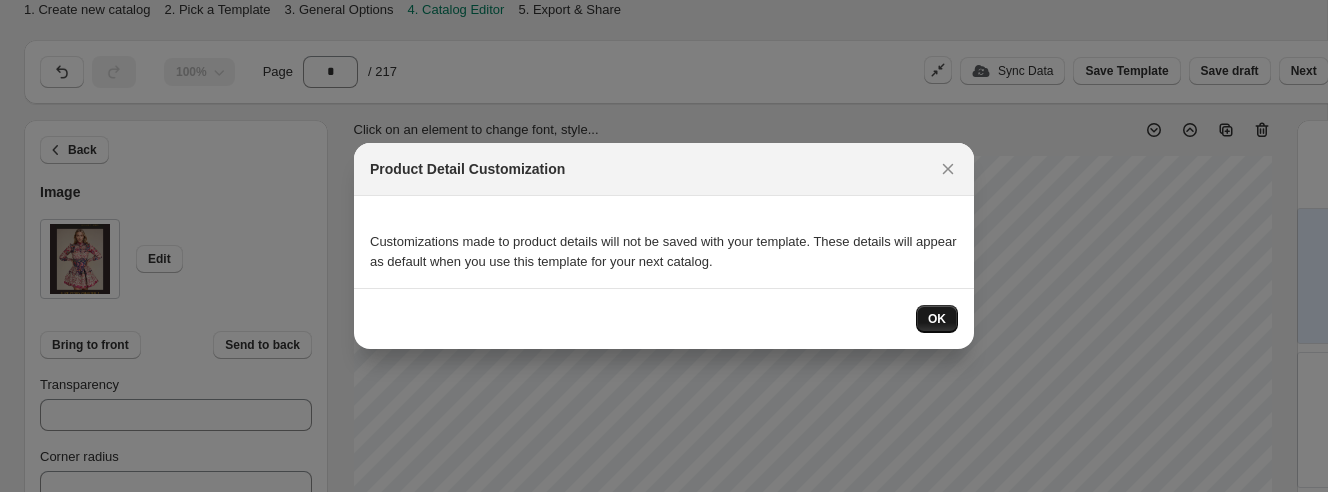 click on "OK" at bounding box center (937, 319) 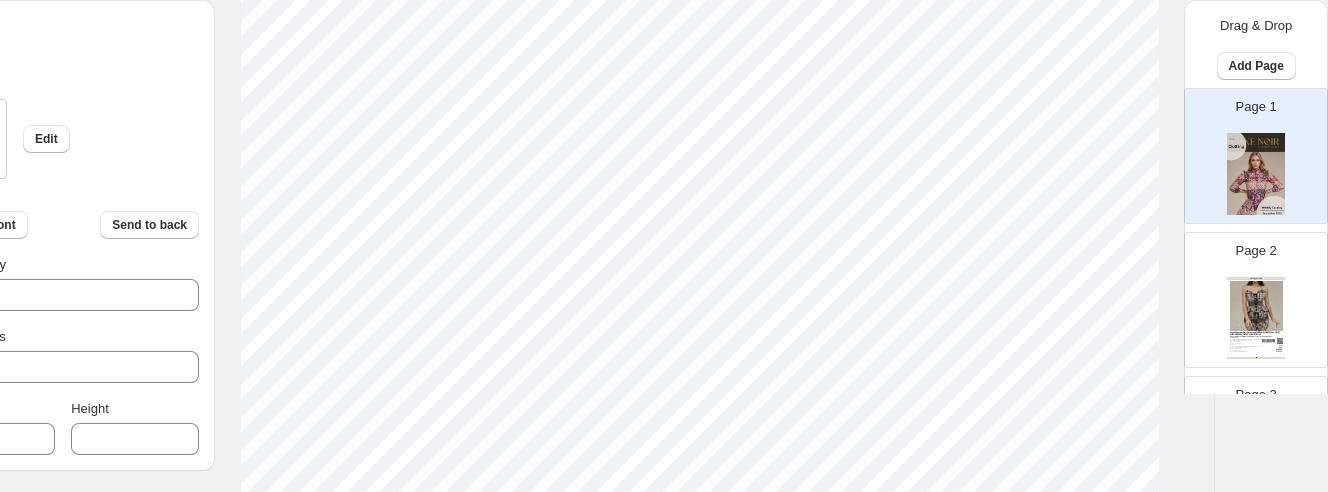 scroll, scrollTop: 889, scrollLeft: 113, axis: both 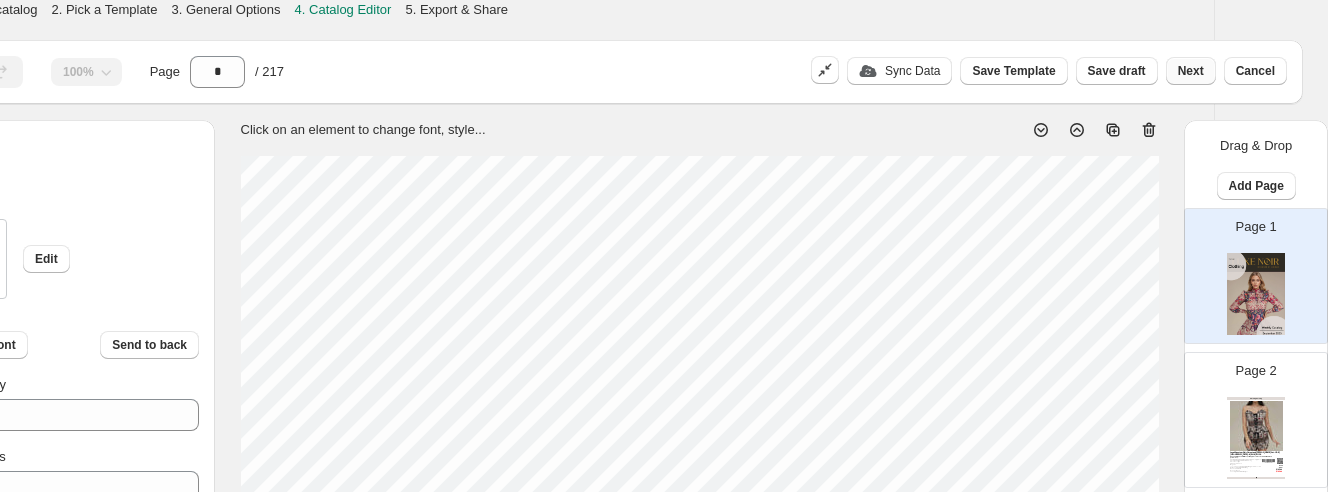 click on "Next" at bounding box center (1191, 71) 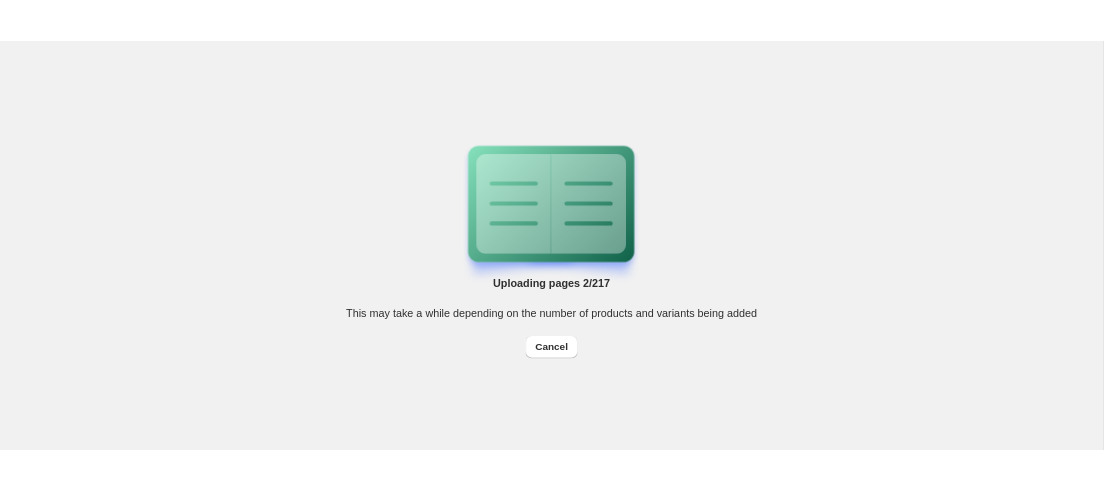 scroll, scrollTop: 0, scrollLeft: 0, axis: both 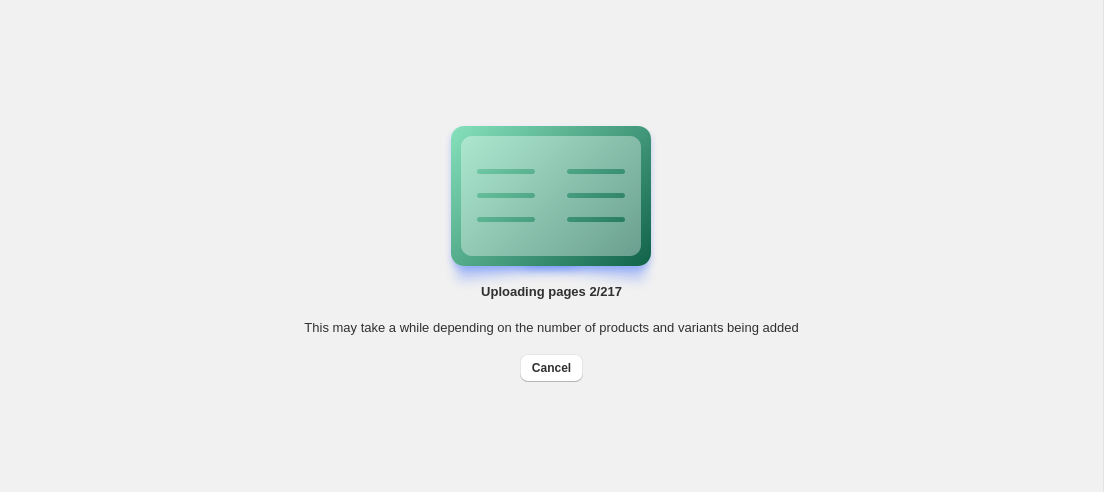 click on "Uploading pages 2/217 This may take a while depending on the number of products and variants being added Cancel Billing Help Center Get Support Suggestion box" at bounding box center [551, 246] 